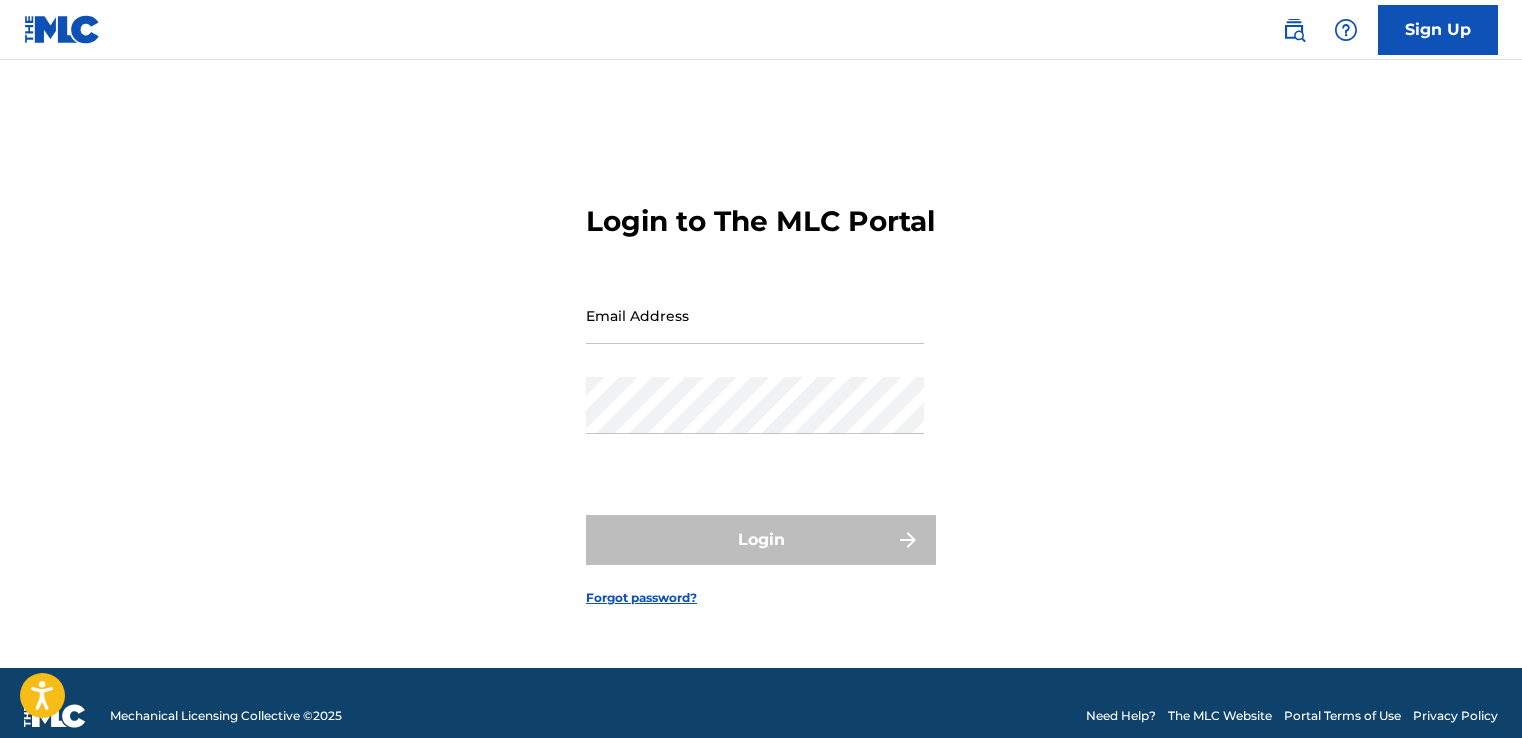 scroll, scrollTop: 0, scrollLeft: 0, axis: both 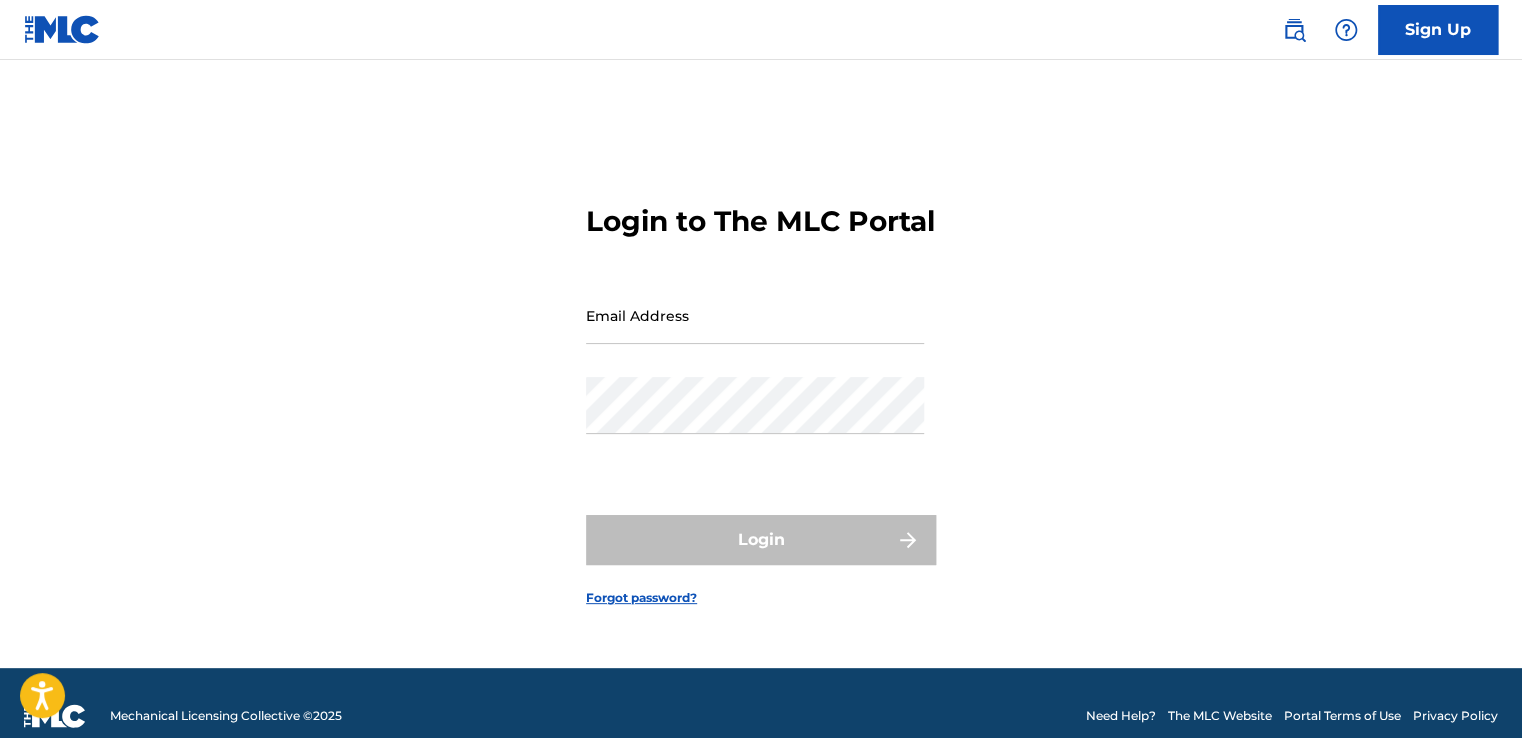 click on "Email Address" at bounding box center [755, 315] 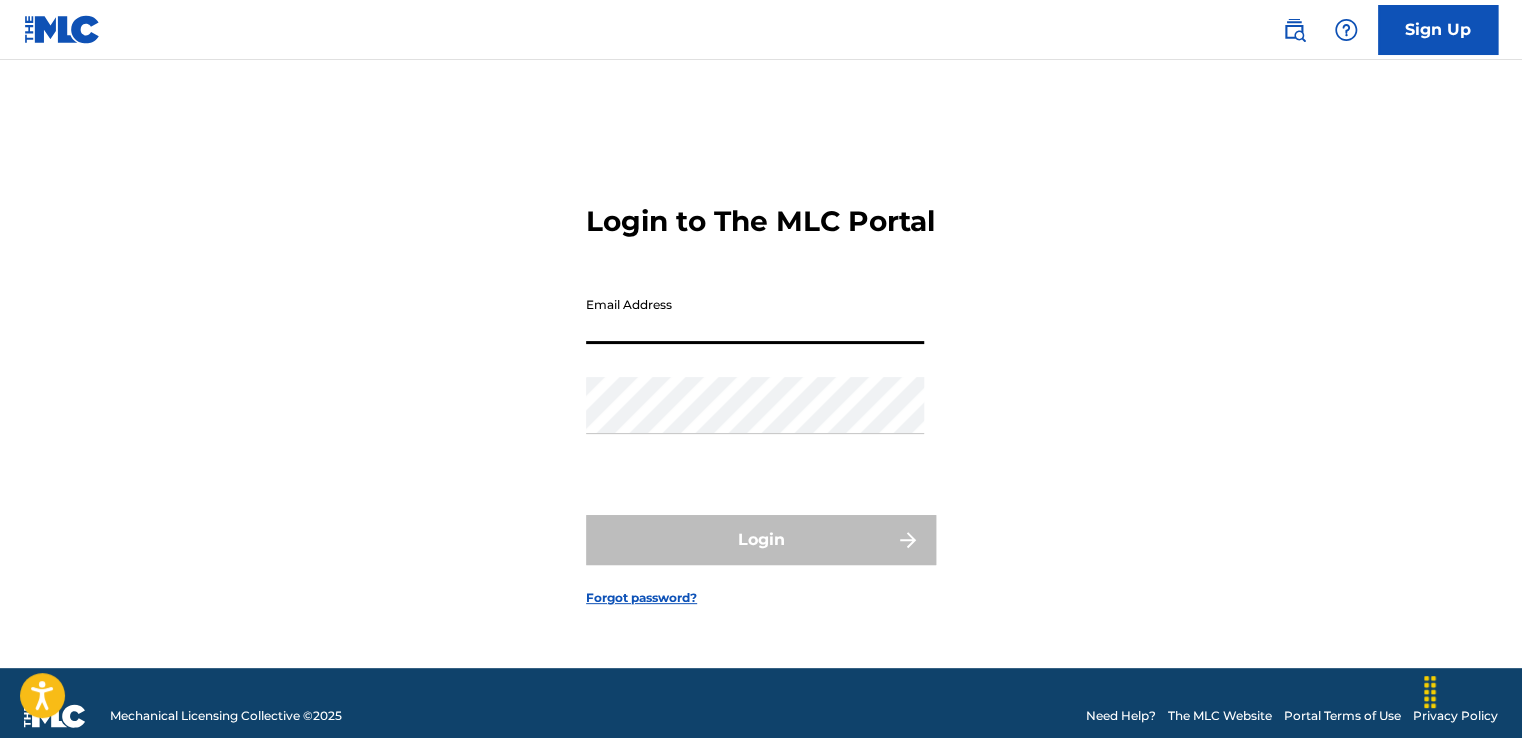type on "[EMAIL]" 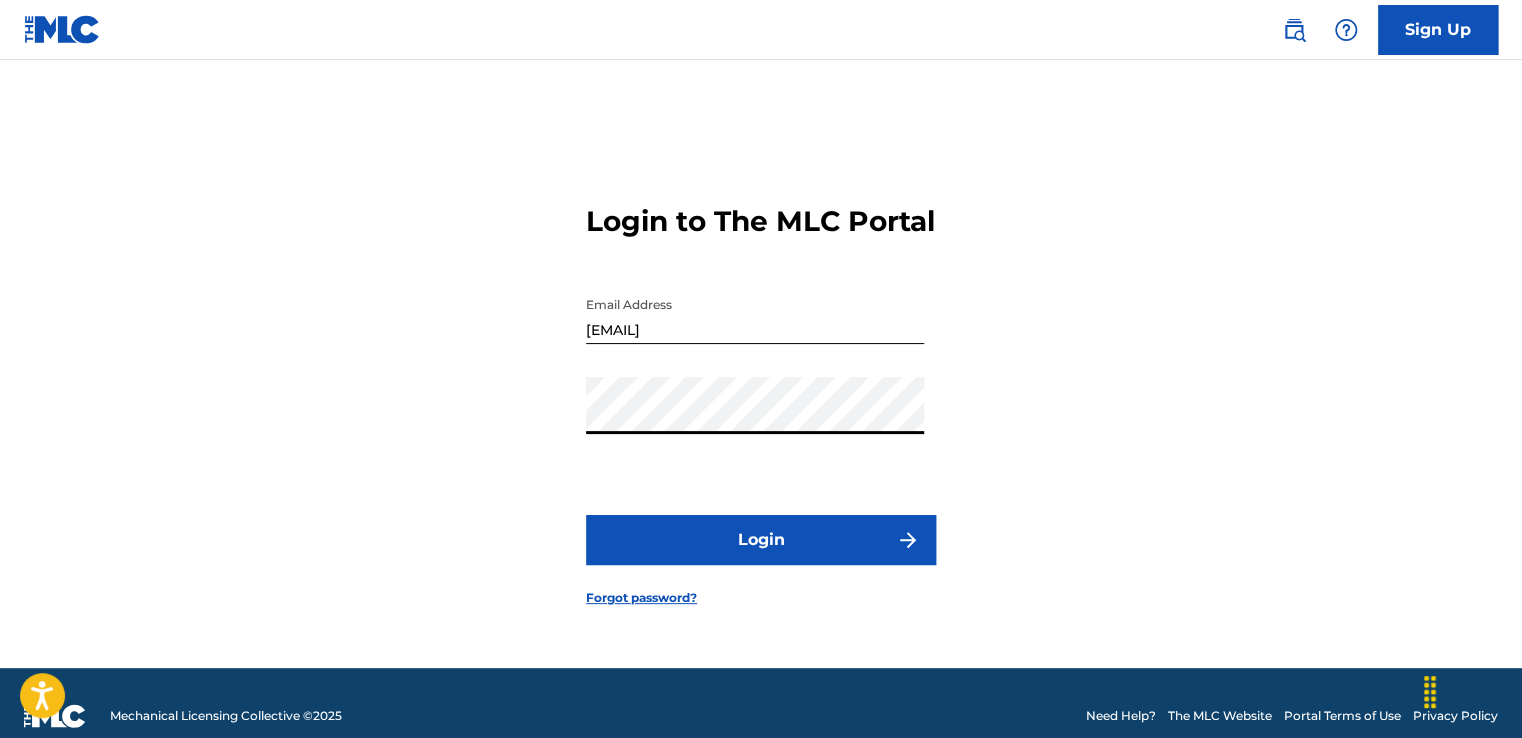 click on "Login" at bounding box center (761, 540) 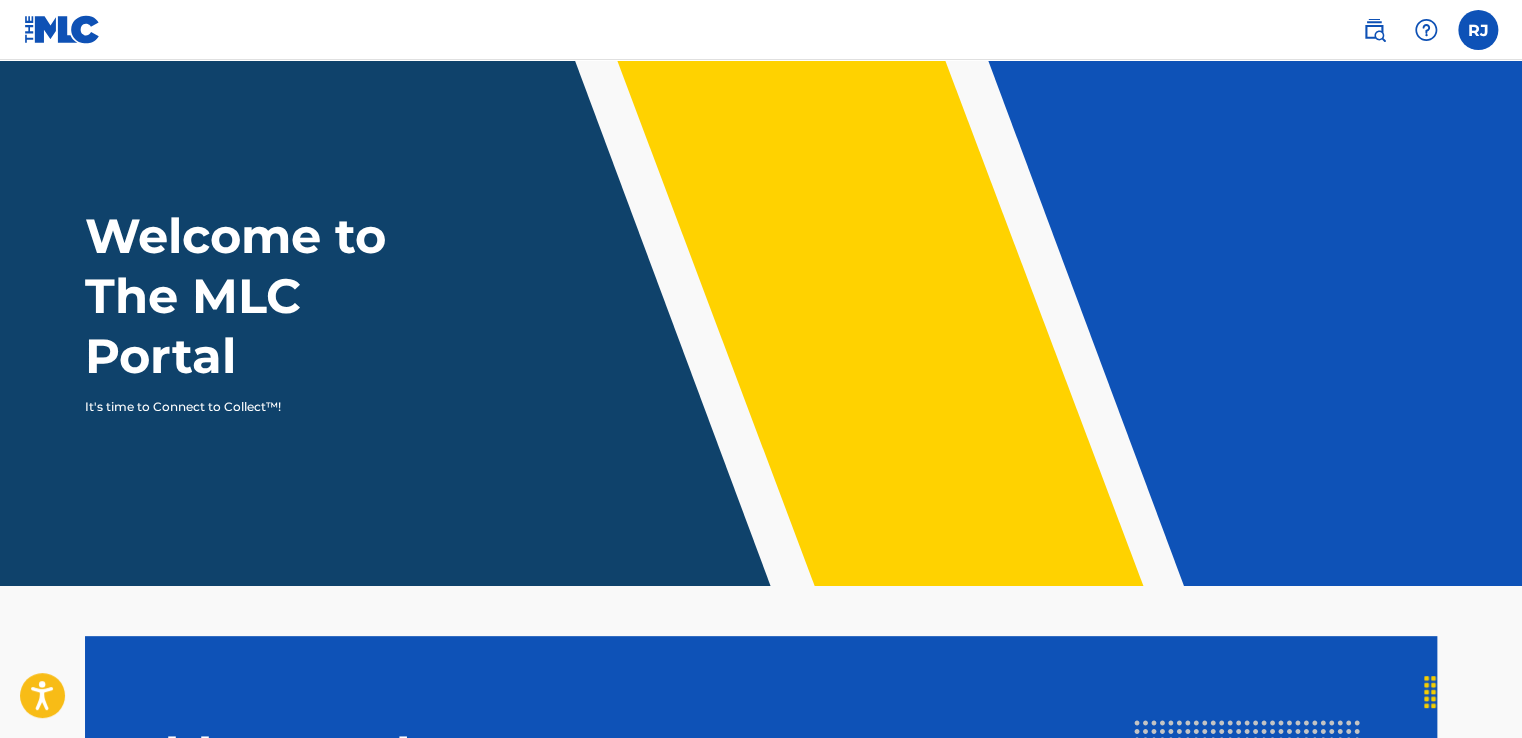 scroll, scrollTop: 0, scrollLeft: 0, axis: both 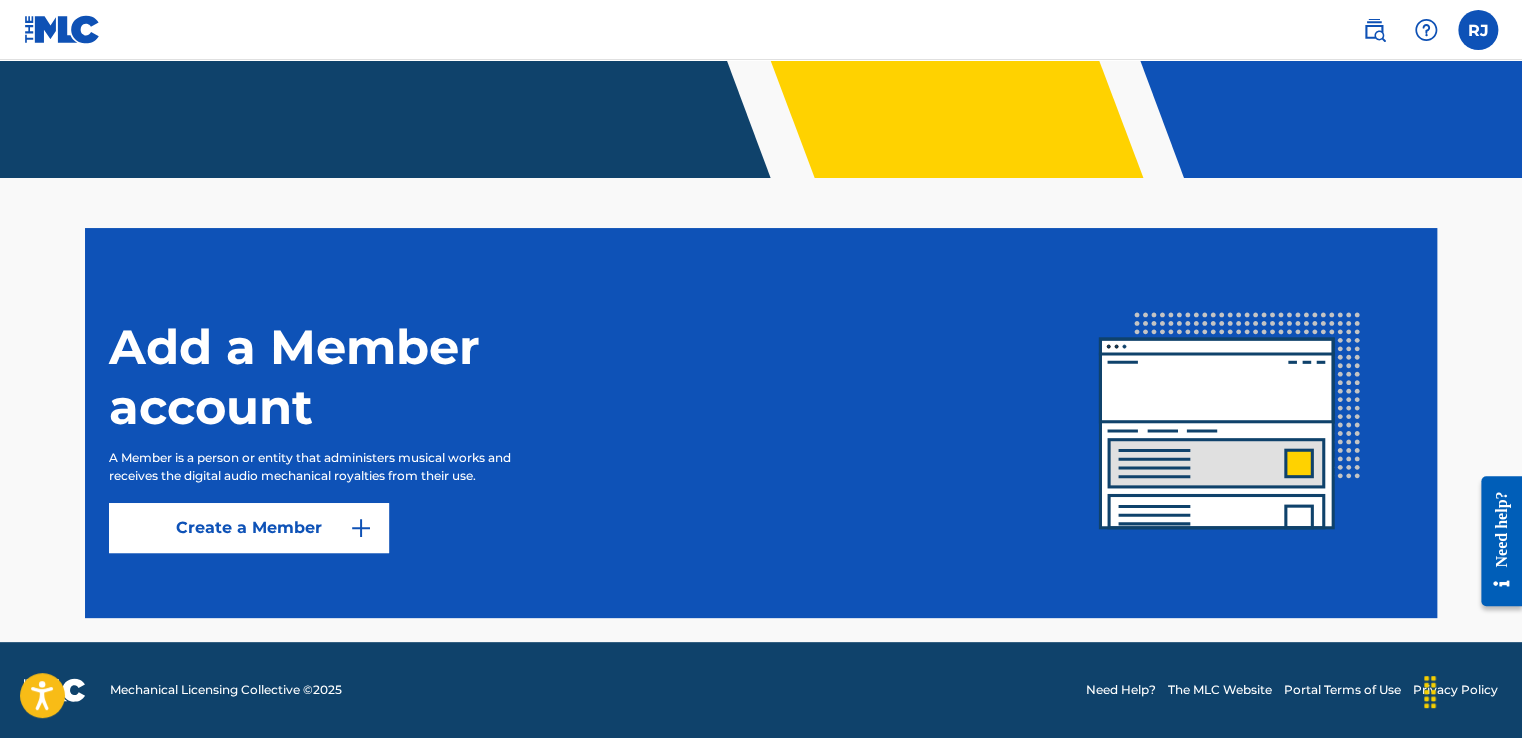 click at bounding box center [1478, 30] 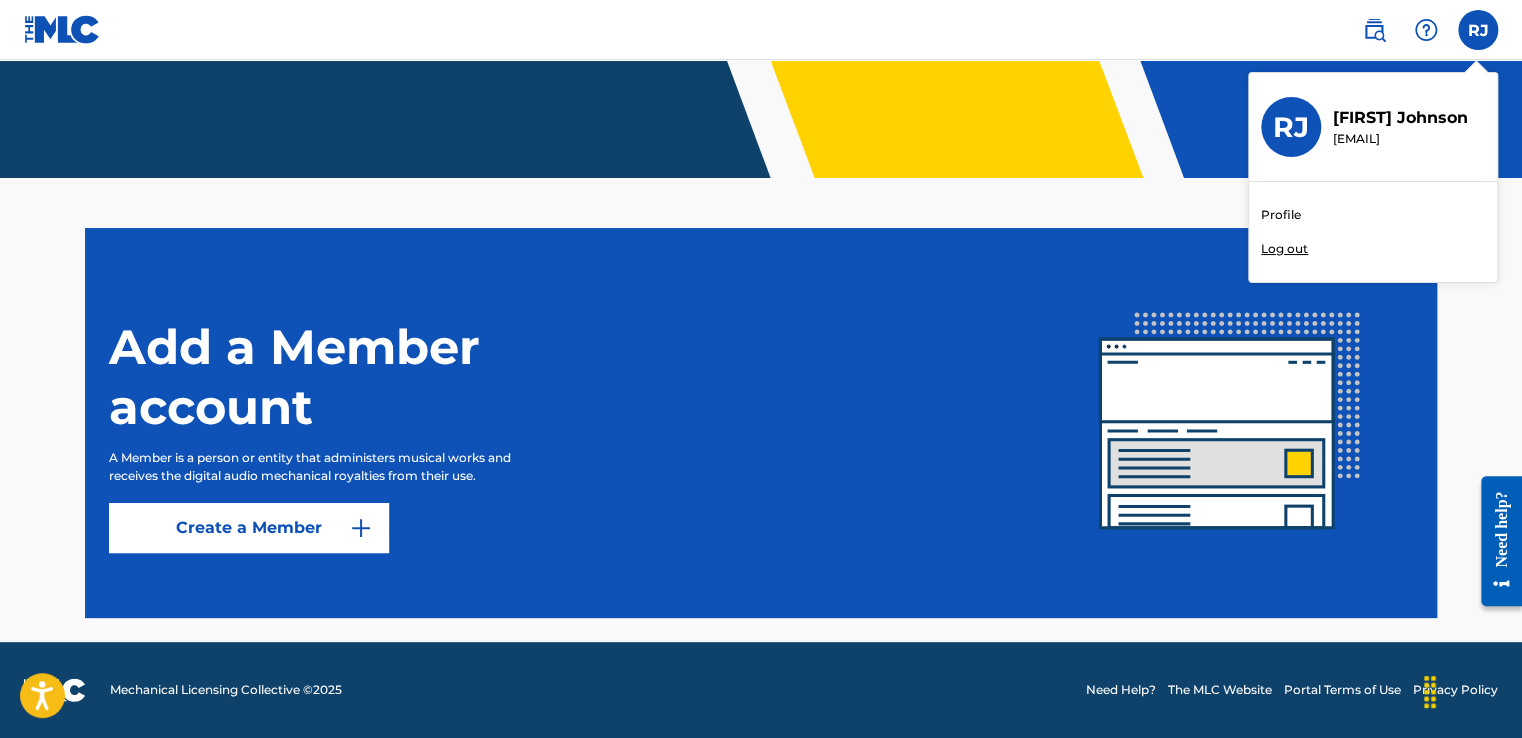 click on "Profile" at bounding box center (1281, 215) 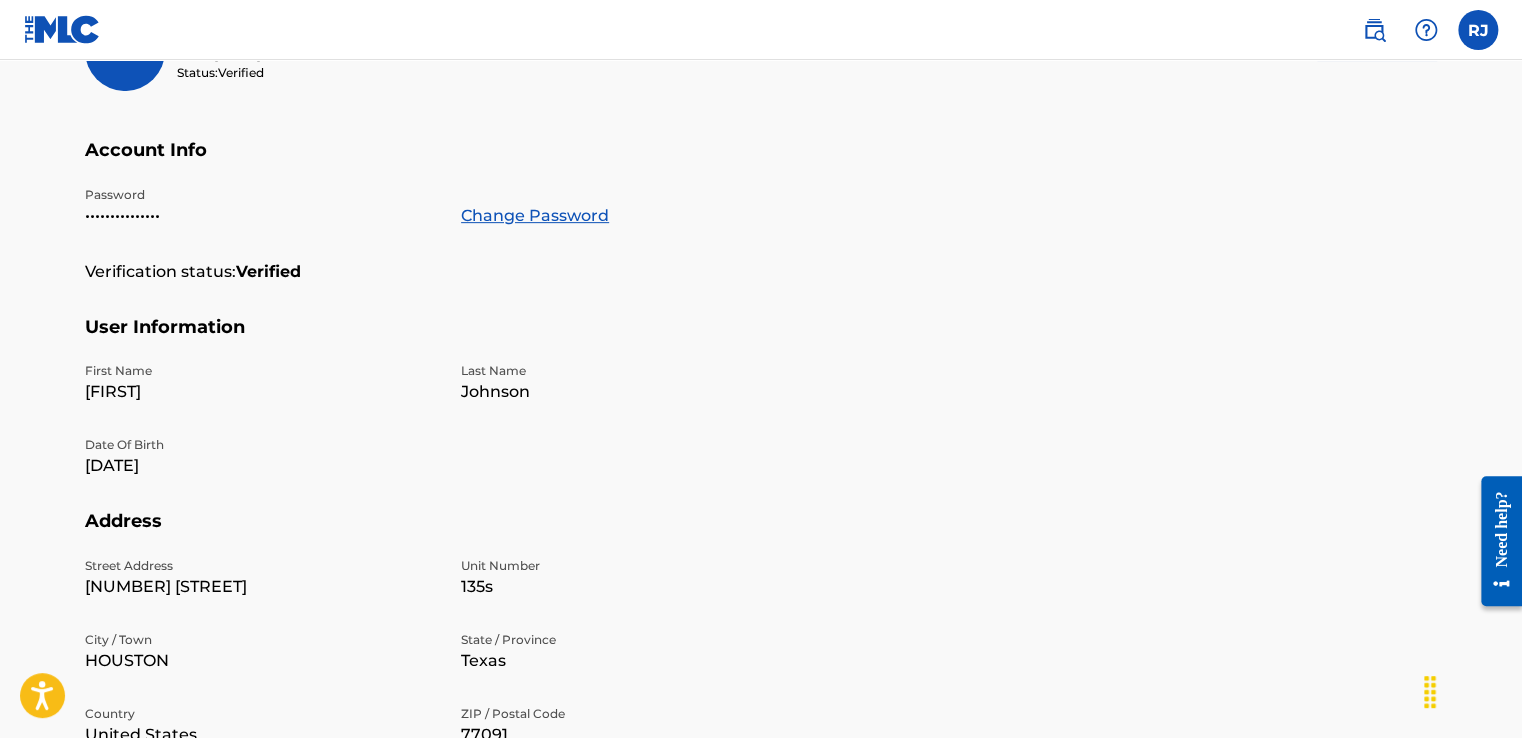 scroll, scrollTop: 207, scrollLeft: 0, axis: vertical 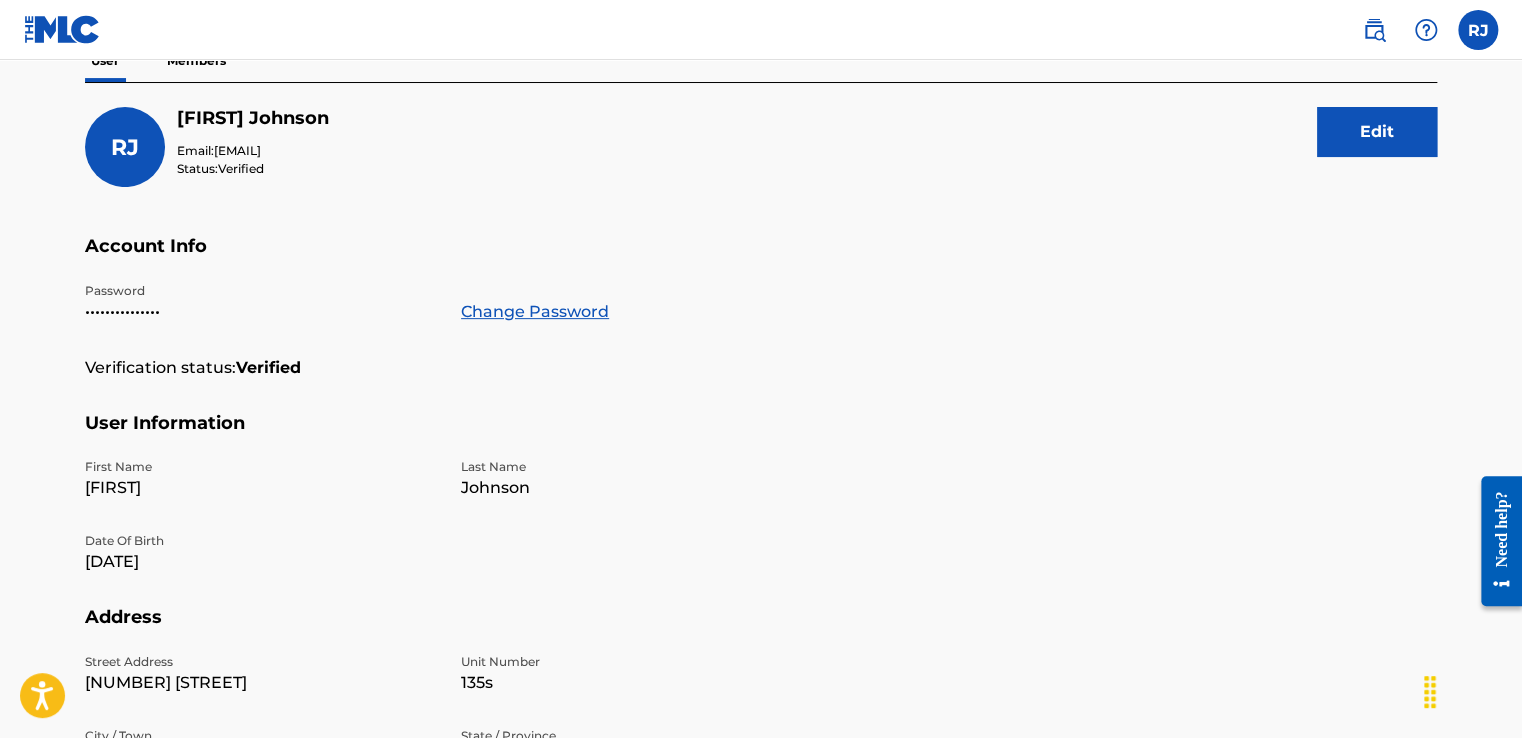 click at bounding box center (1374, 30) 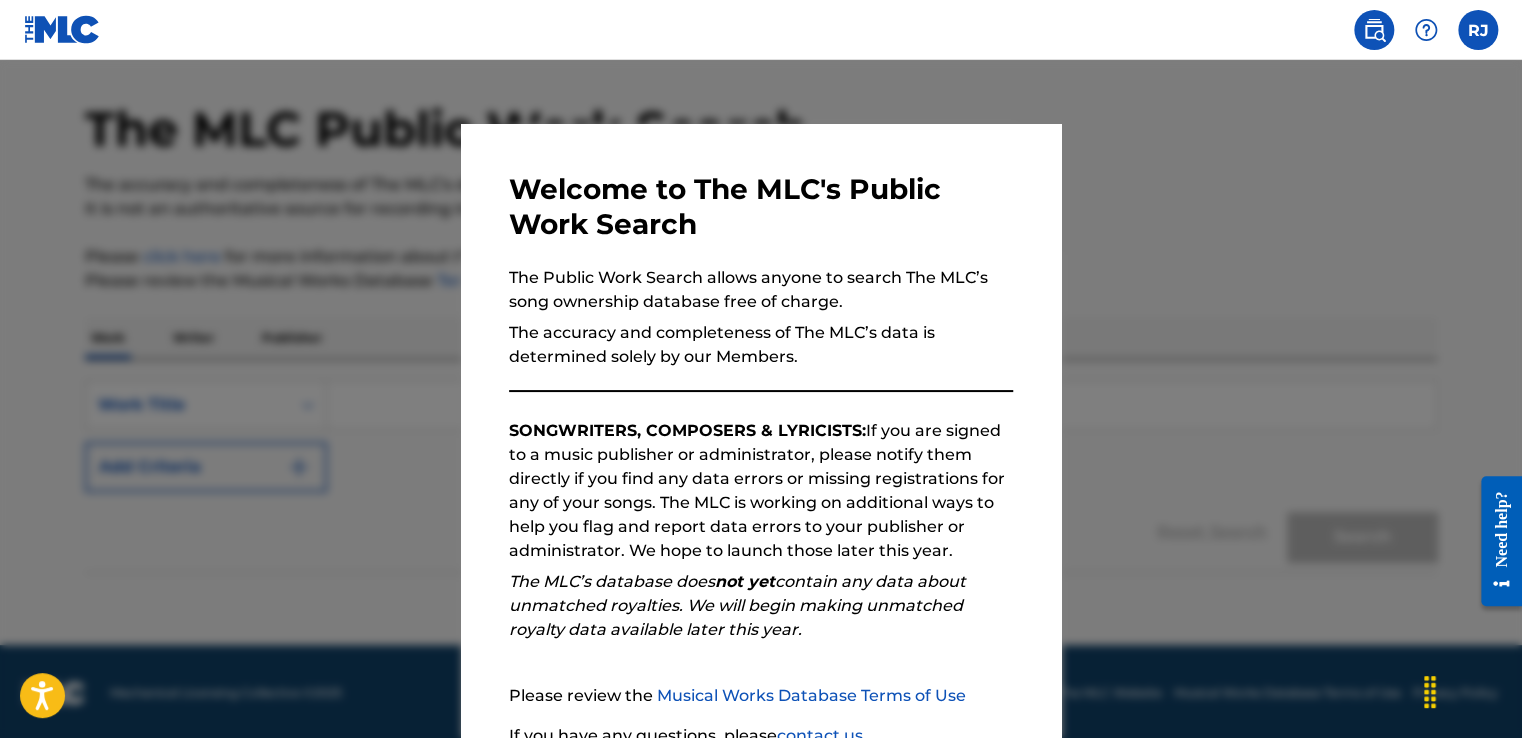 scroll, scrollTop: 67, scrollLeft: 0, axis: vertical 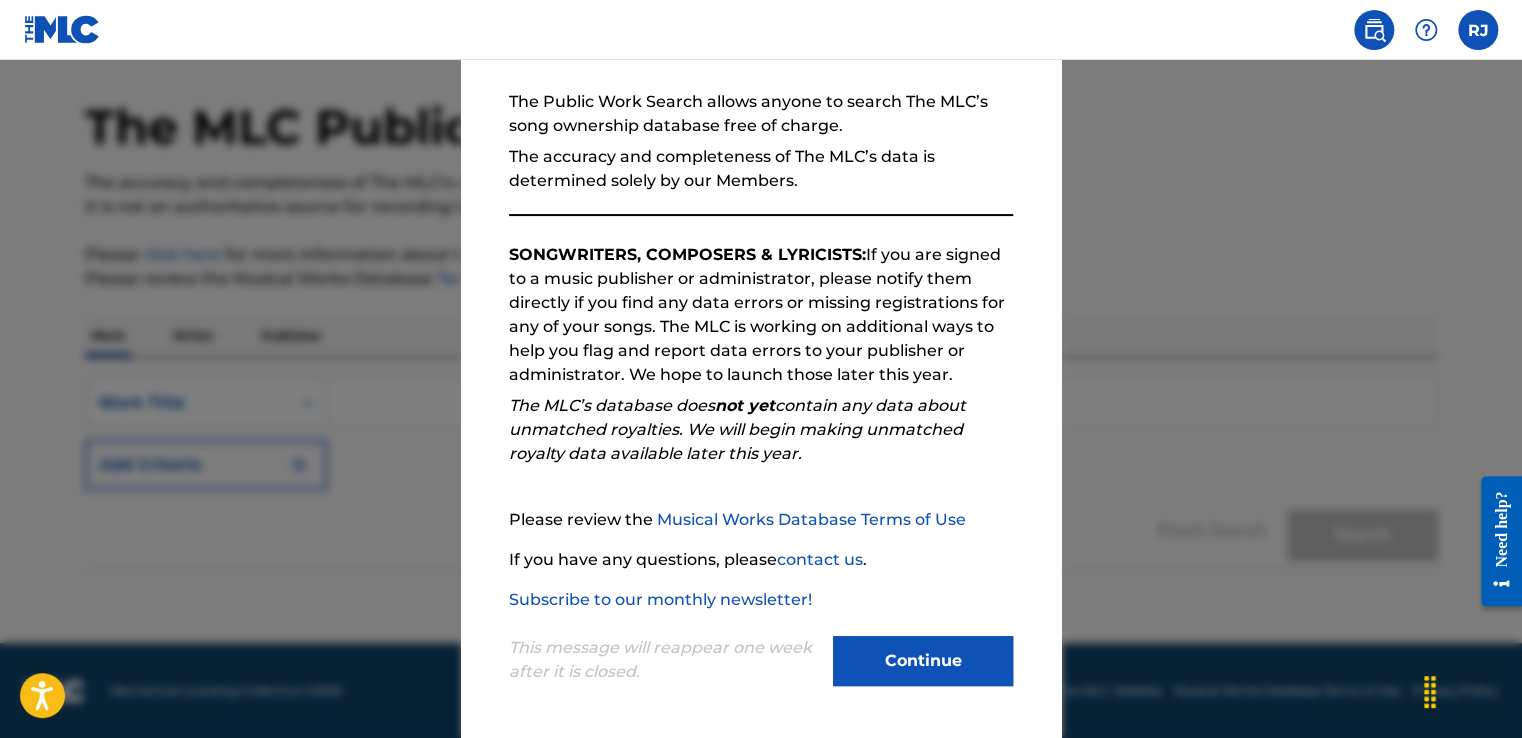 click on "Musical Works Database Terms of Use" at bounding box center [811, 519] 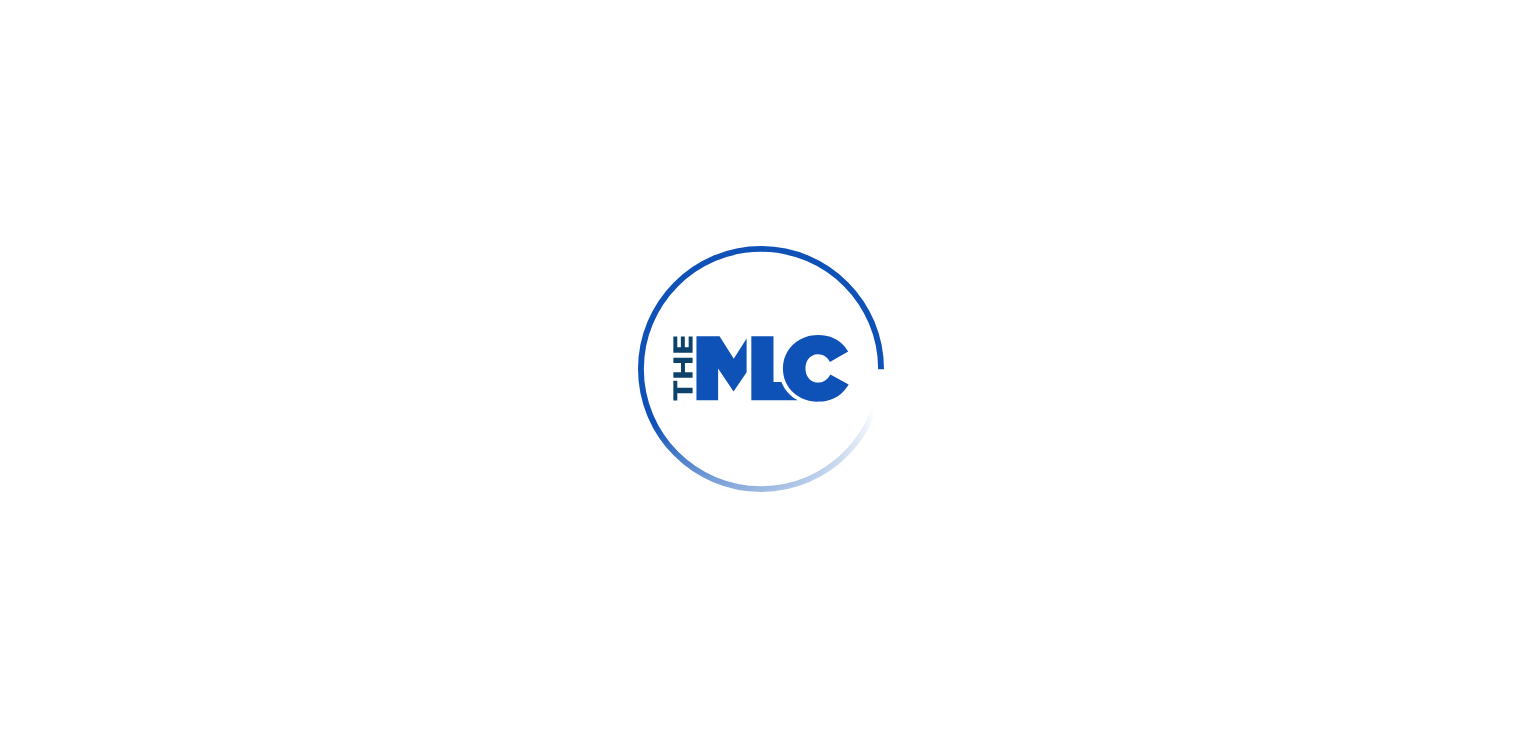 scroll, scrollTop: 0, scrollLeft: 0, axis: both 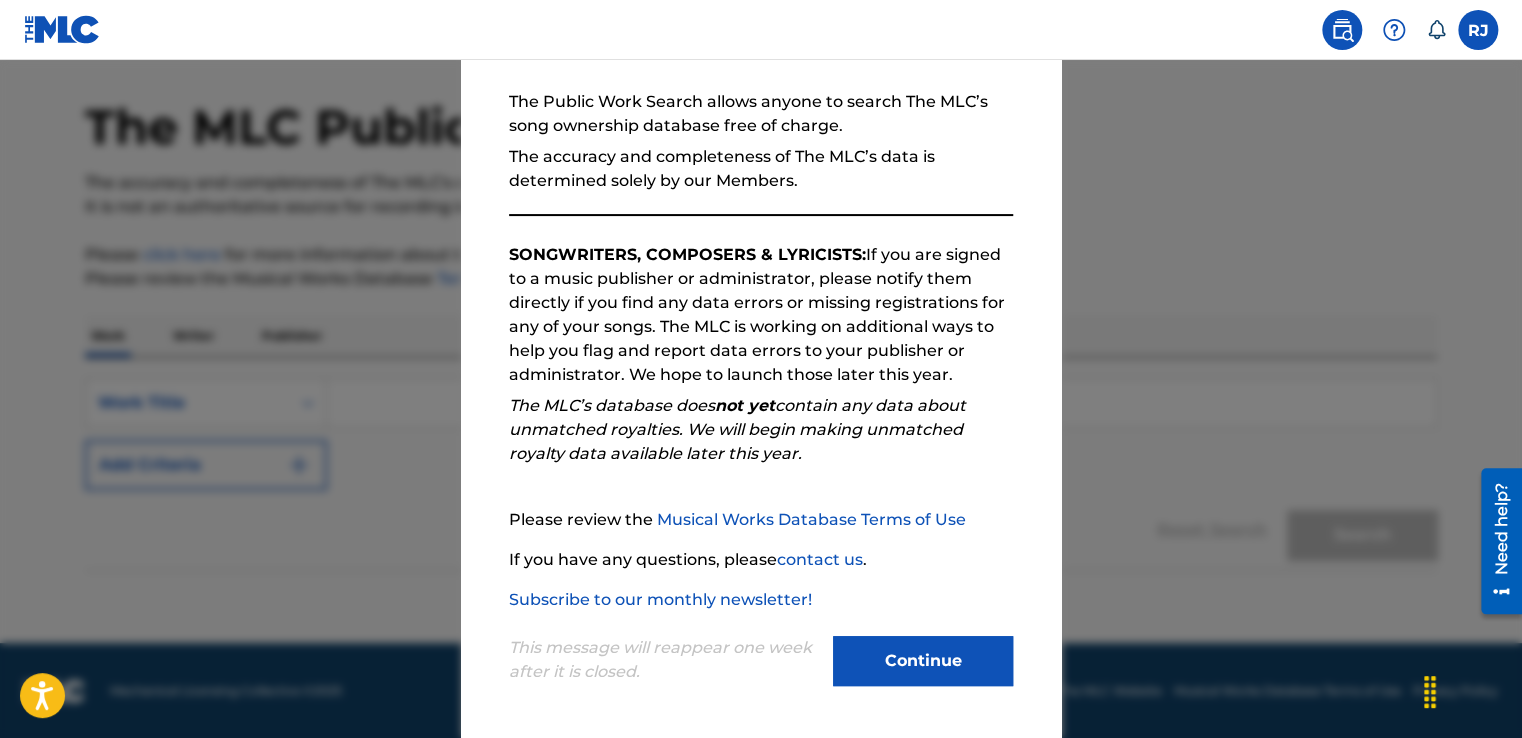 click on "Continue" at bounding box center [923, 661] 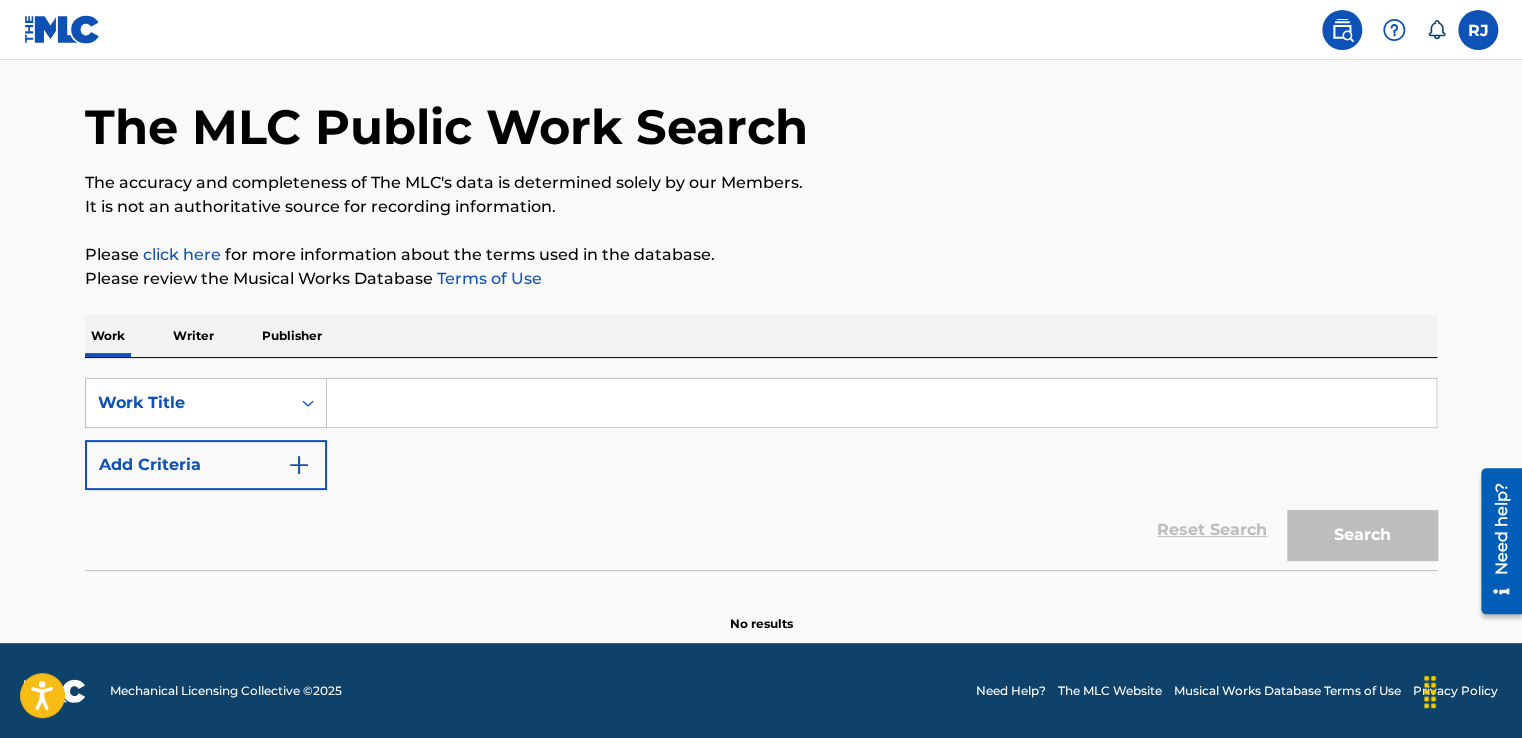 click on "Writer" at bounding box center [193, 336] 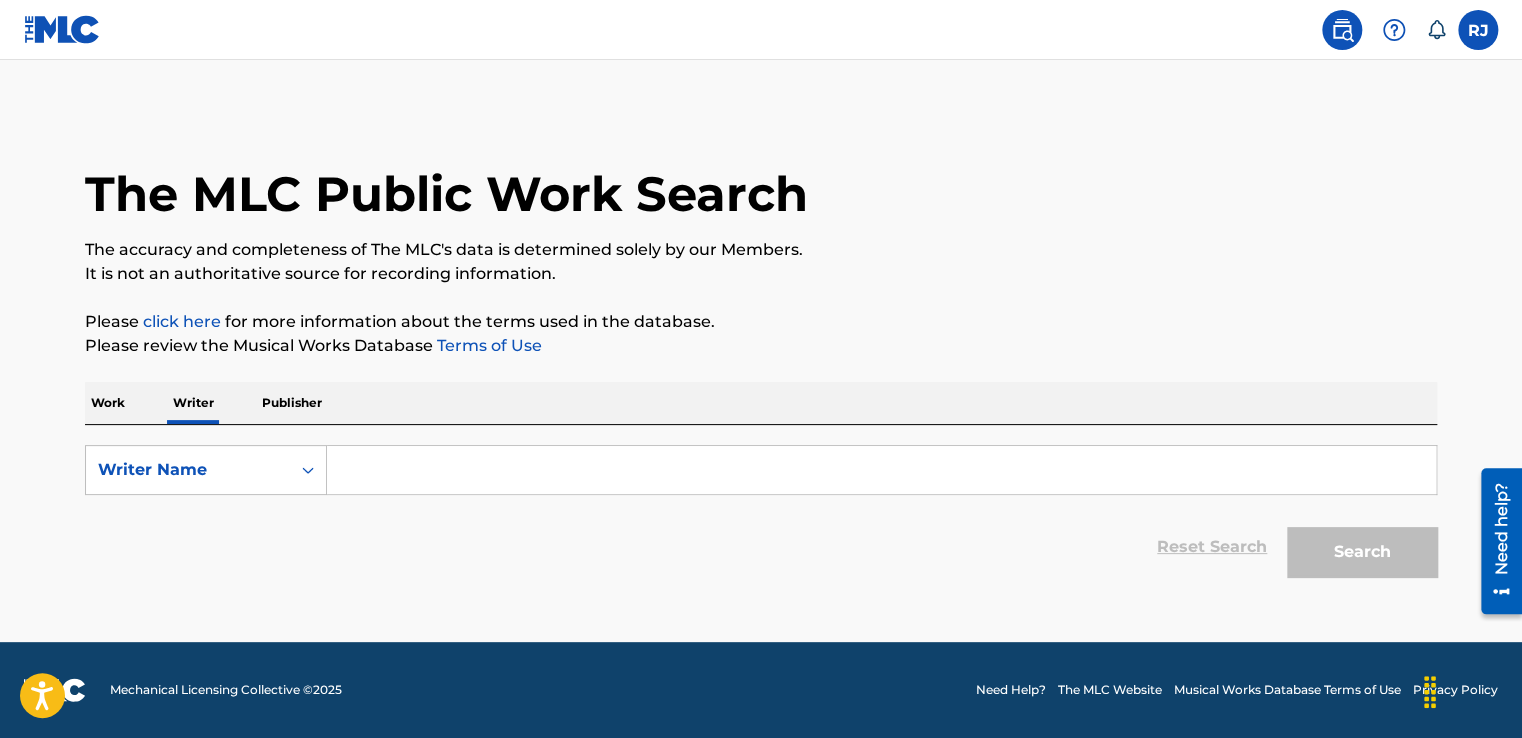 click on "Publisher" at bounding box center [292, 403] 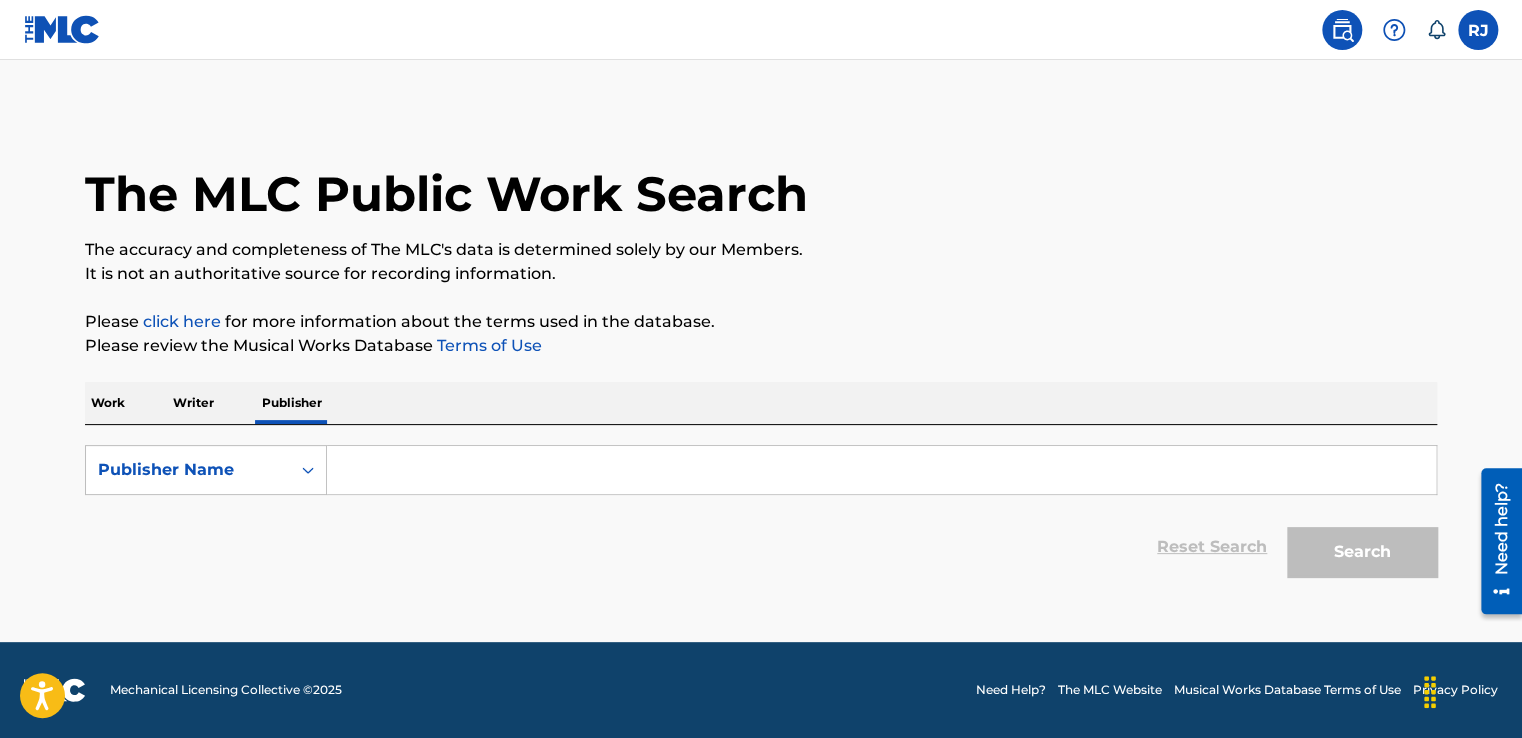 click on "Work" at bounding box center [108, 403] 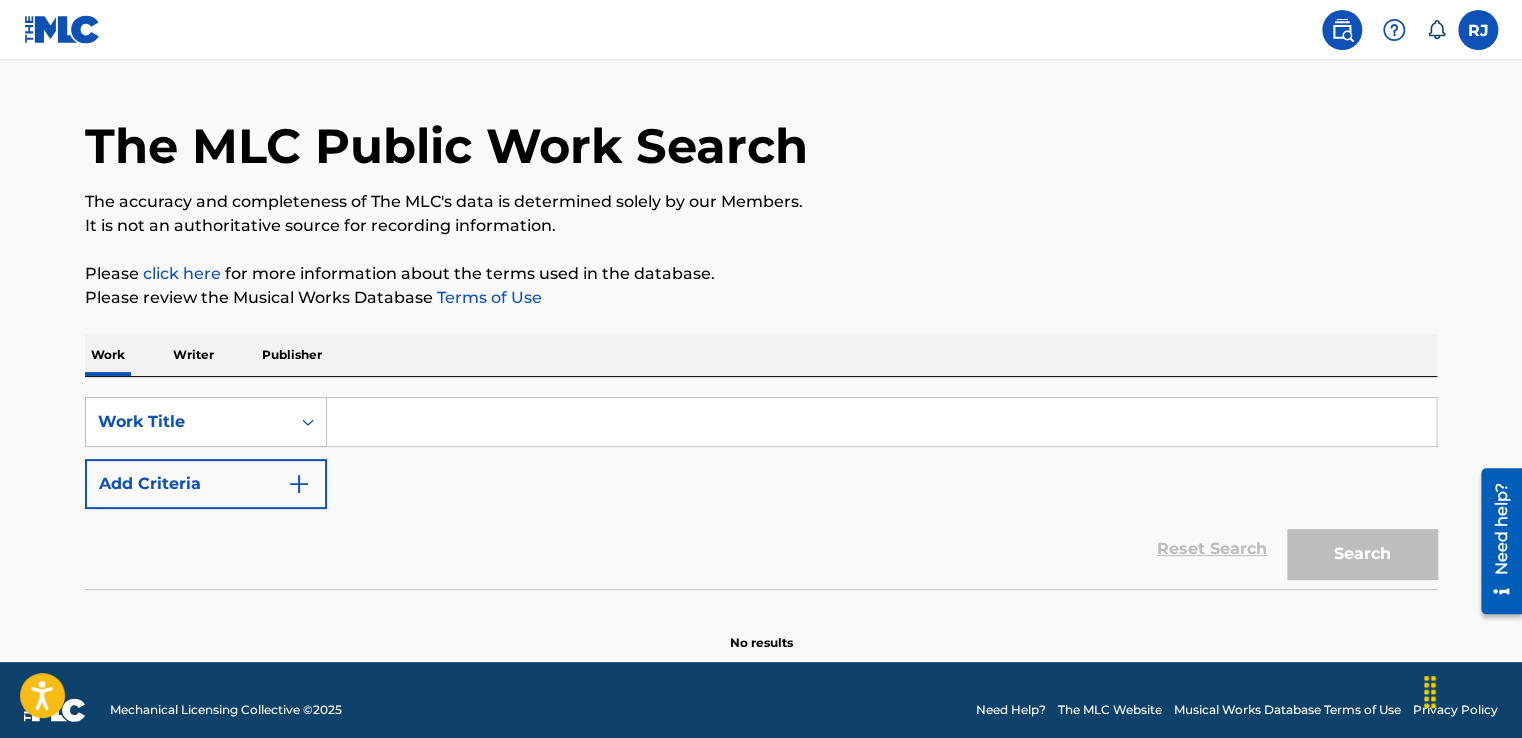 scroll, scrollTop: 67, scrollLeft: 0, axis: vertical 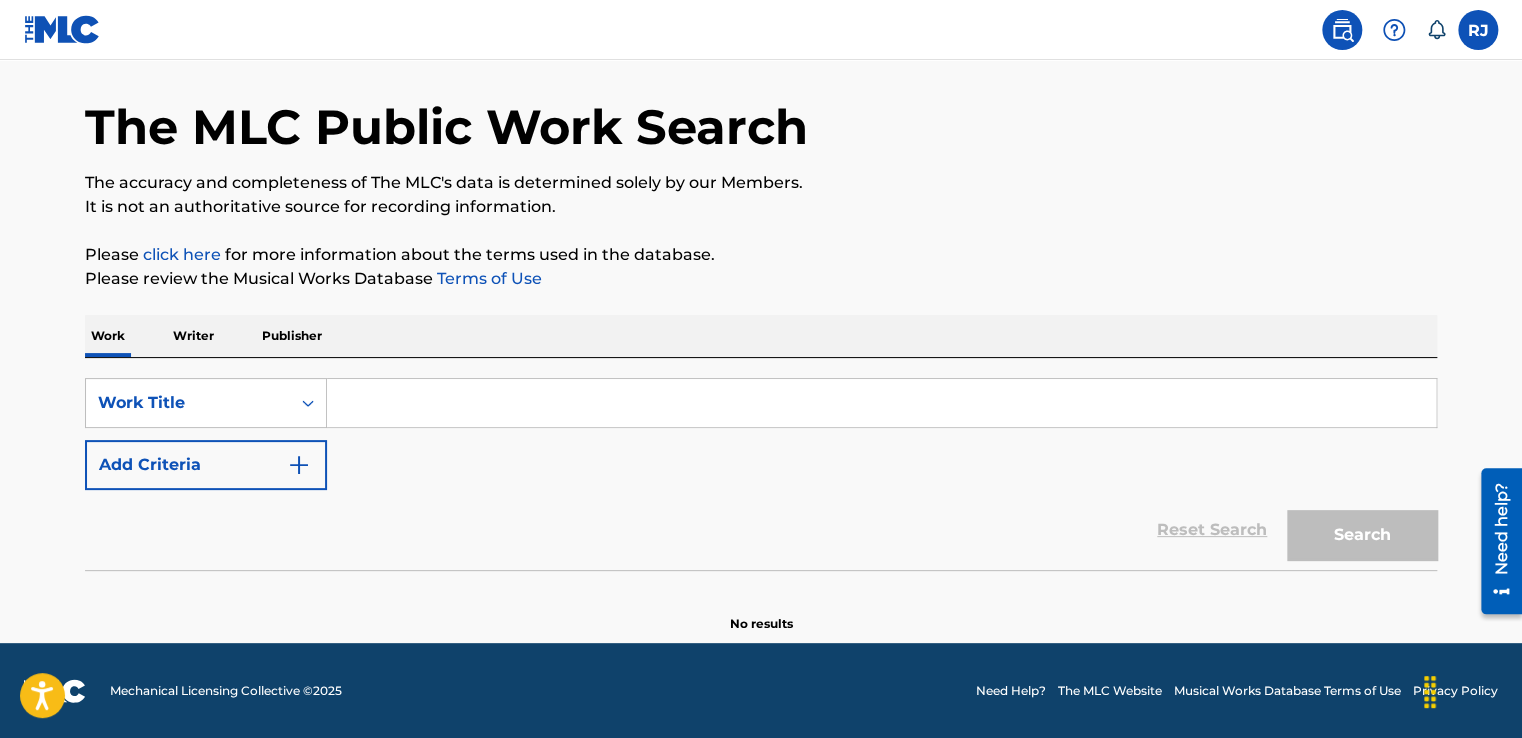 click on "Writer" at bounding box center [193, 336] 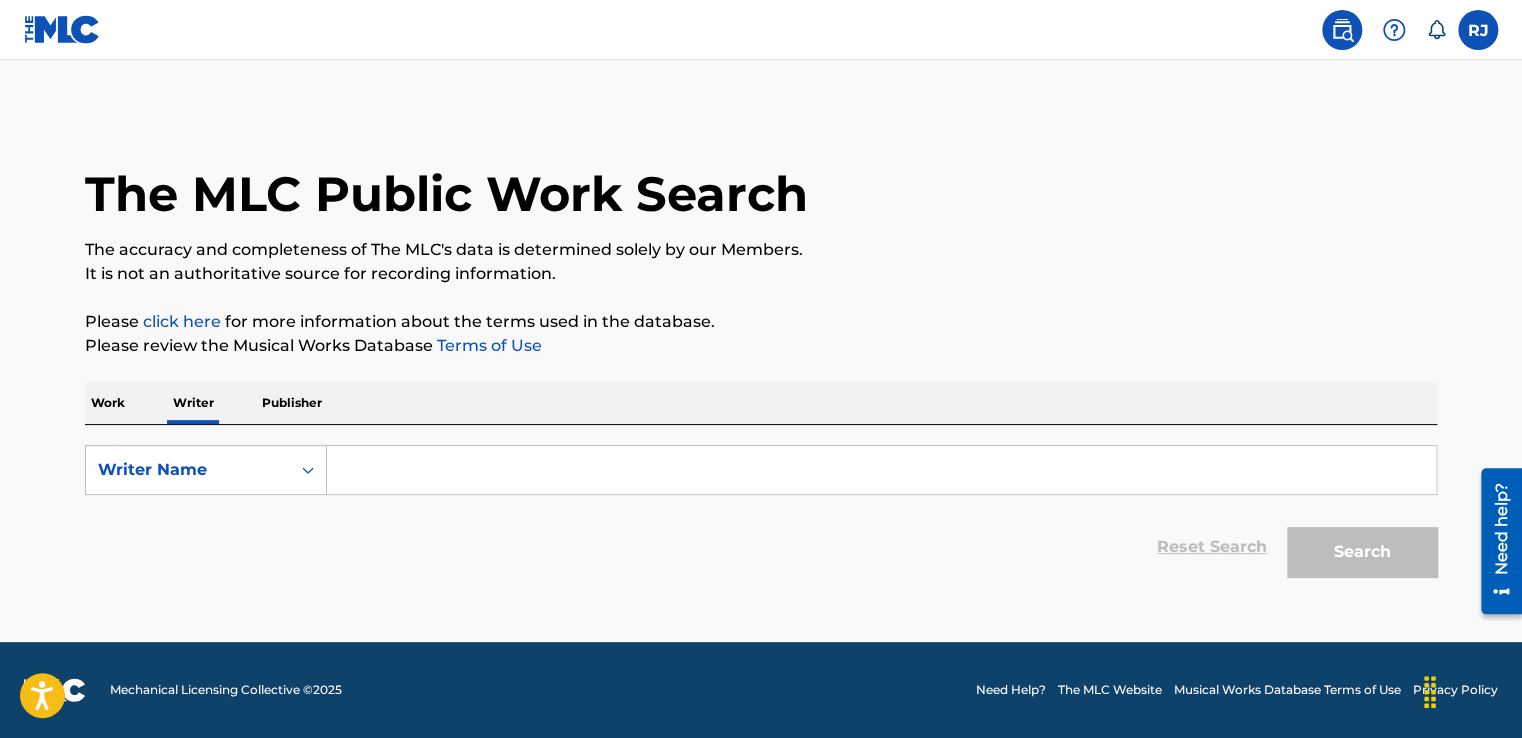scroll, scrollTop: 0, scrollLeft: 0, axis: both 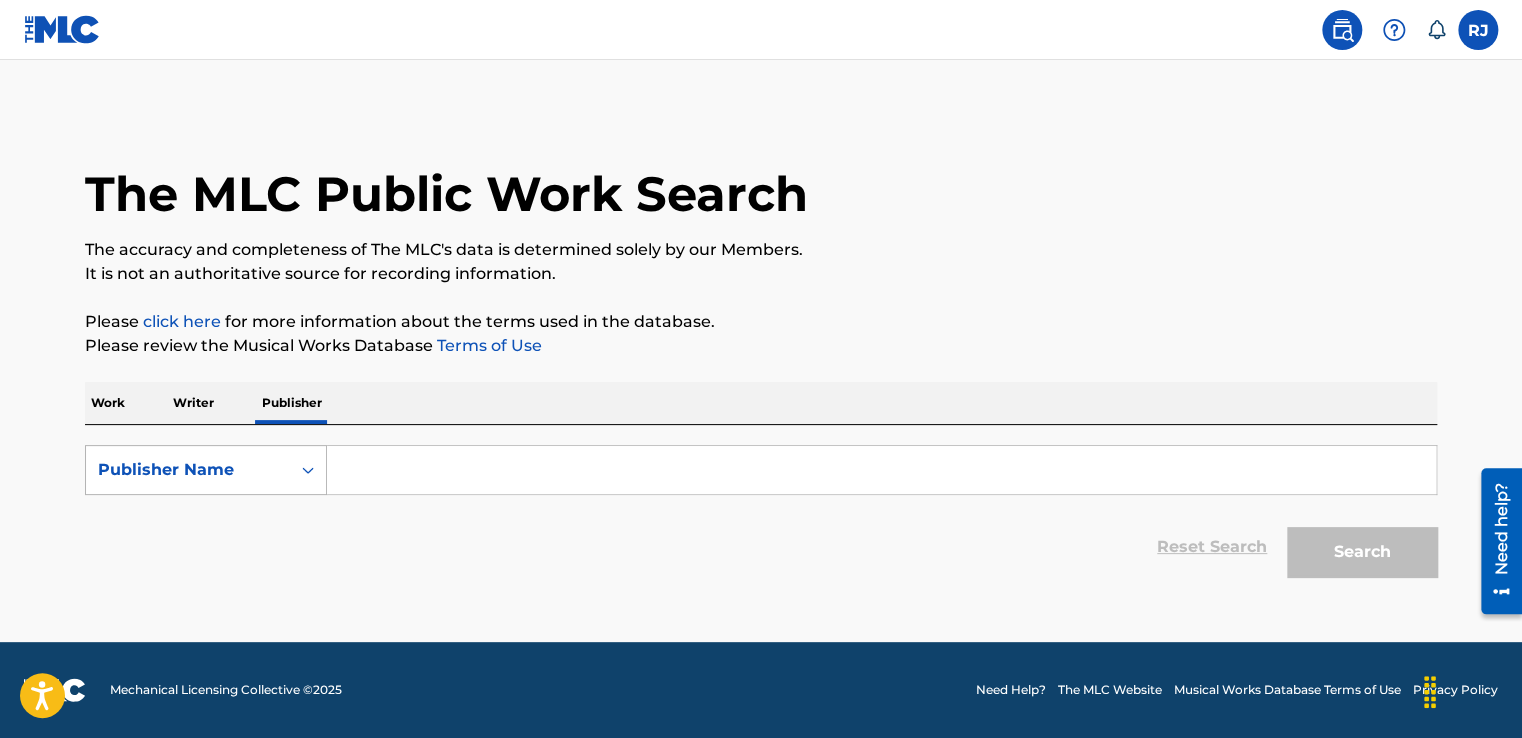 click 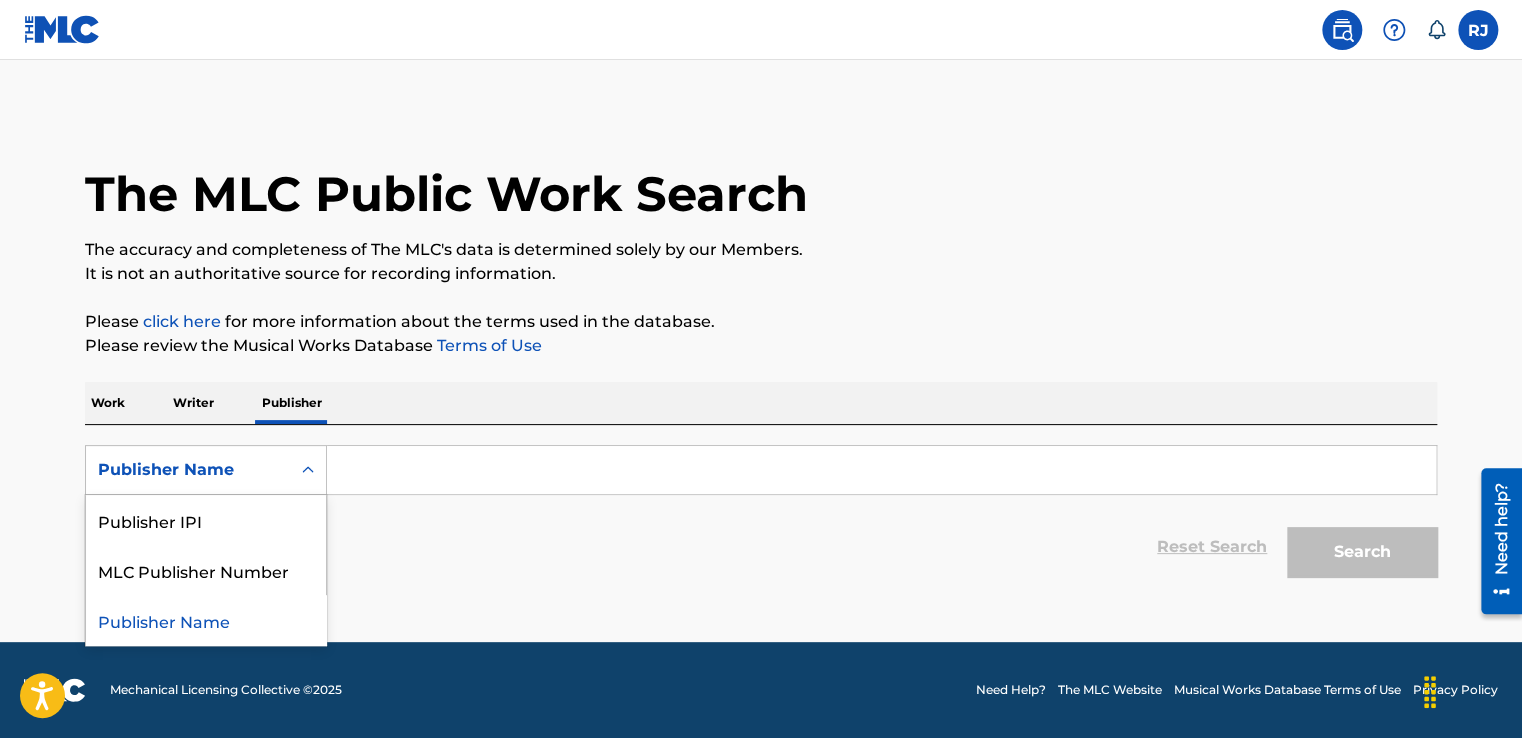 click on "Publisher Name" at bounding box center (206, 620) 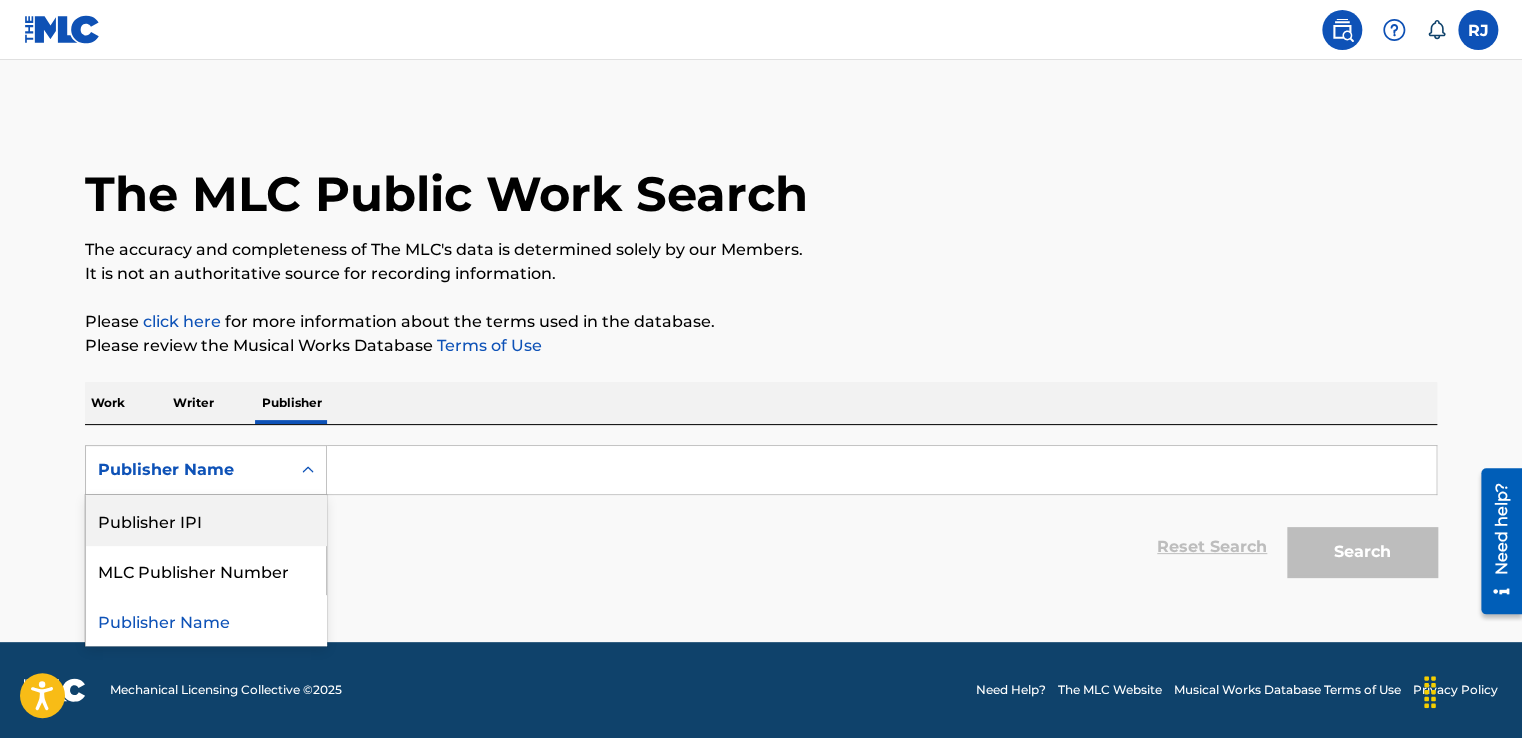 click on "Publisher IPI" at bounding box center [206, 520] 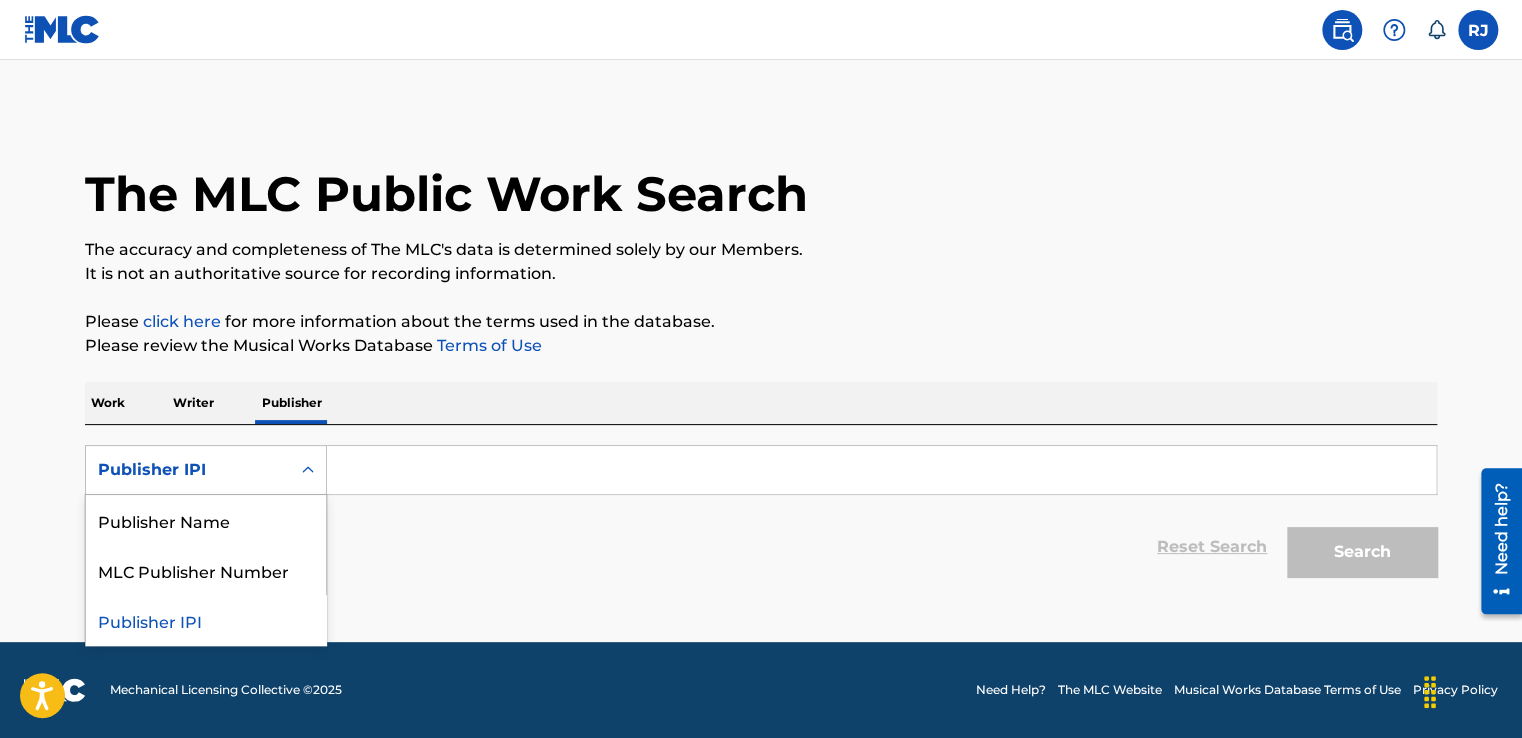 click 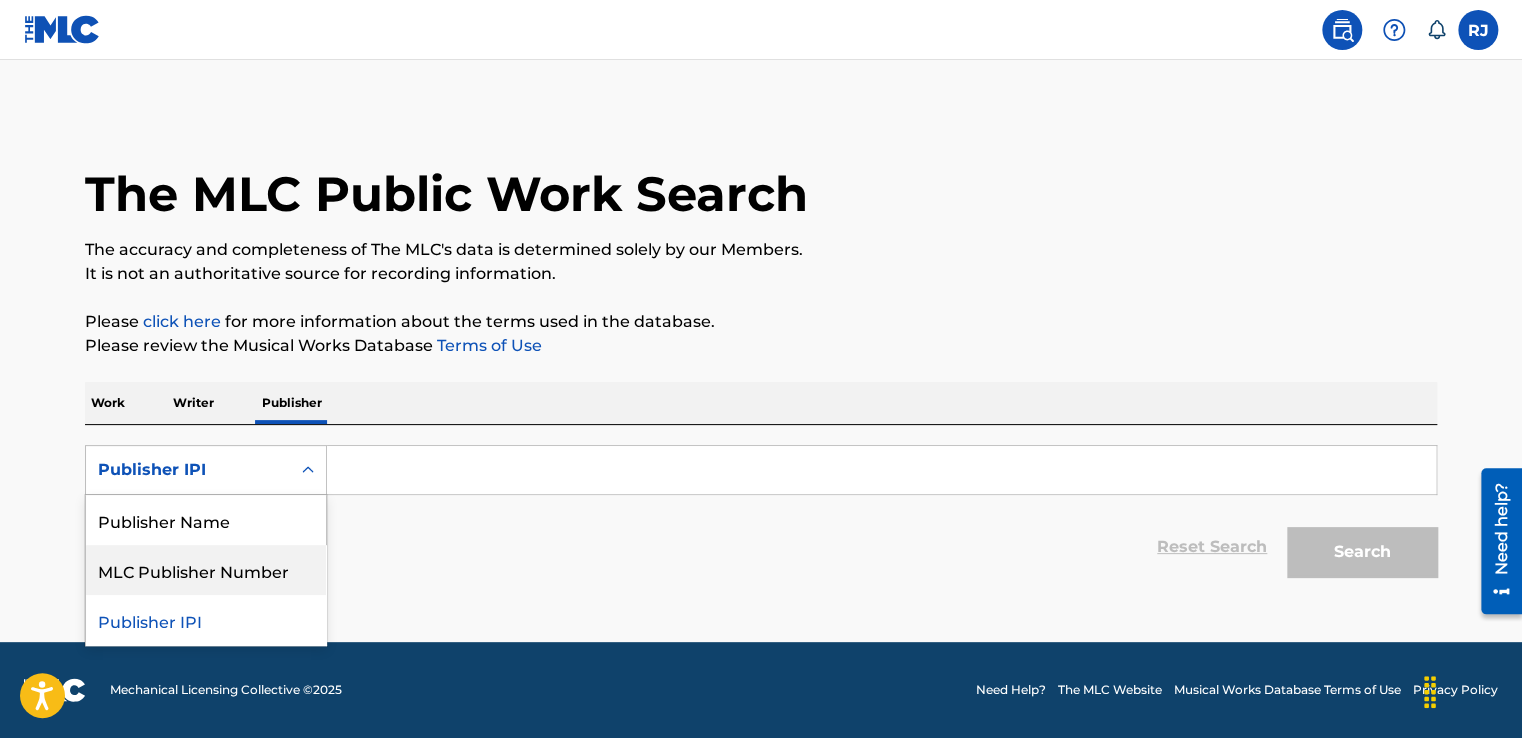 click on "MLC Publisher Number" at bounding box center (206, 570) 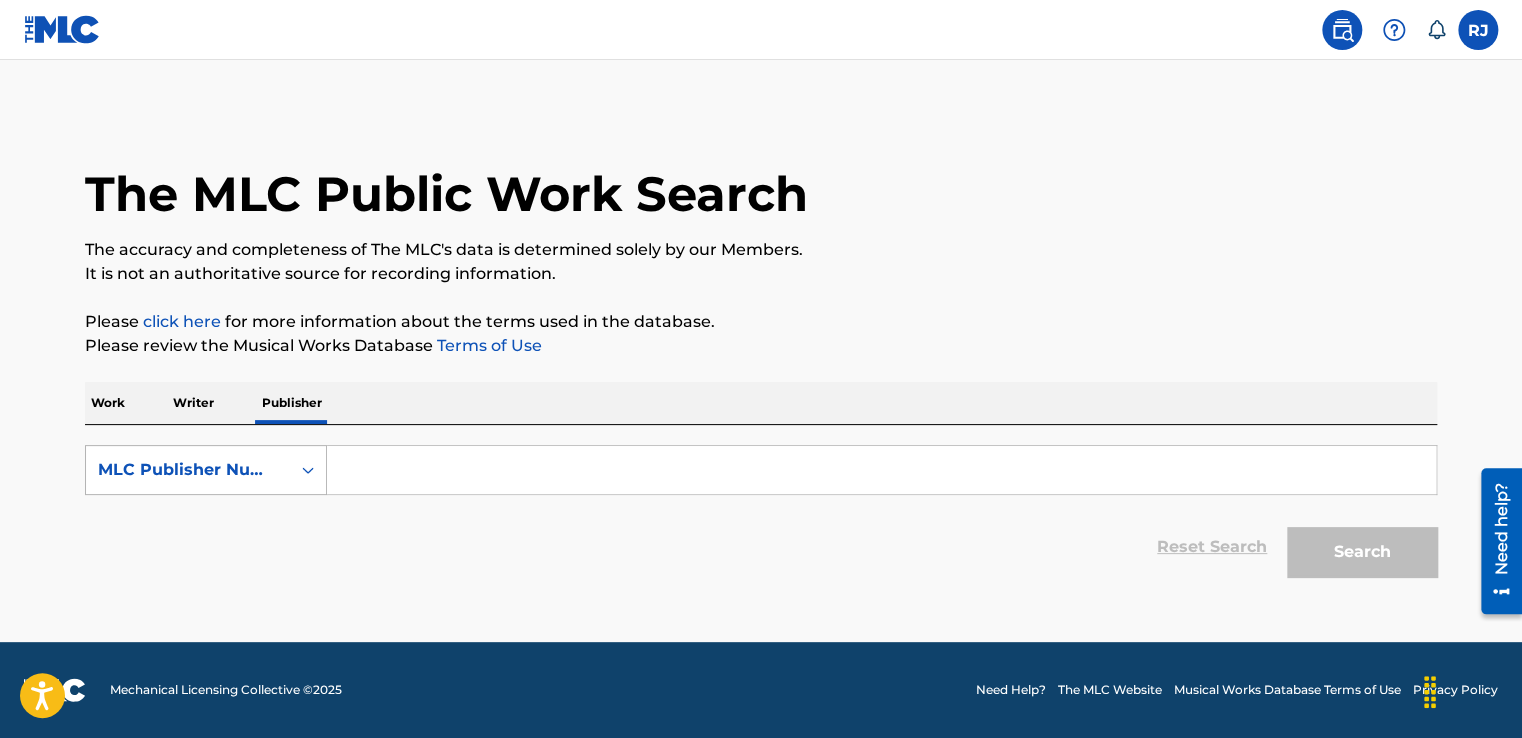 click 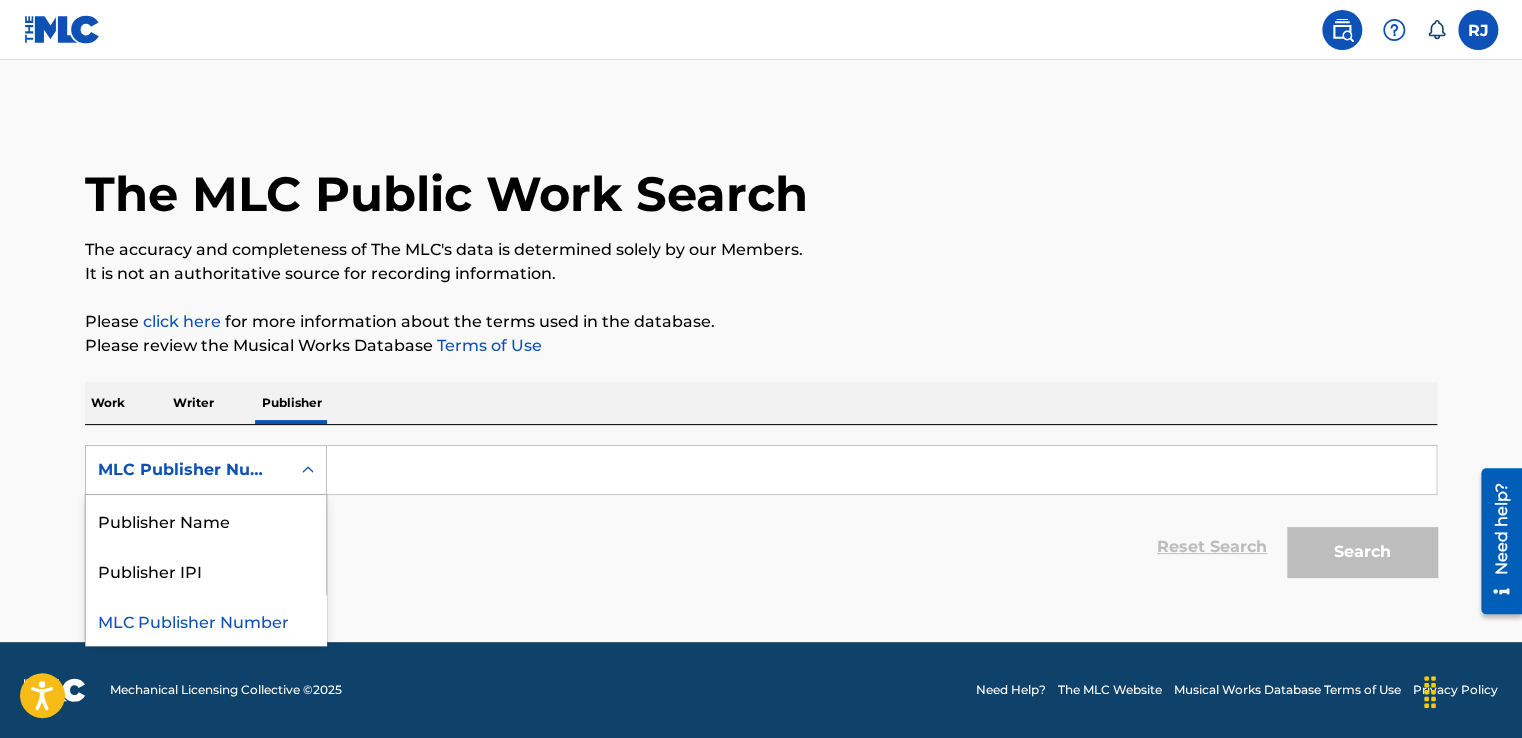 click on "MLC Publisher Number" at bounding box center [206, 620] 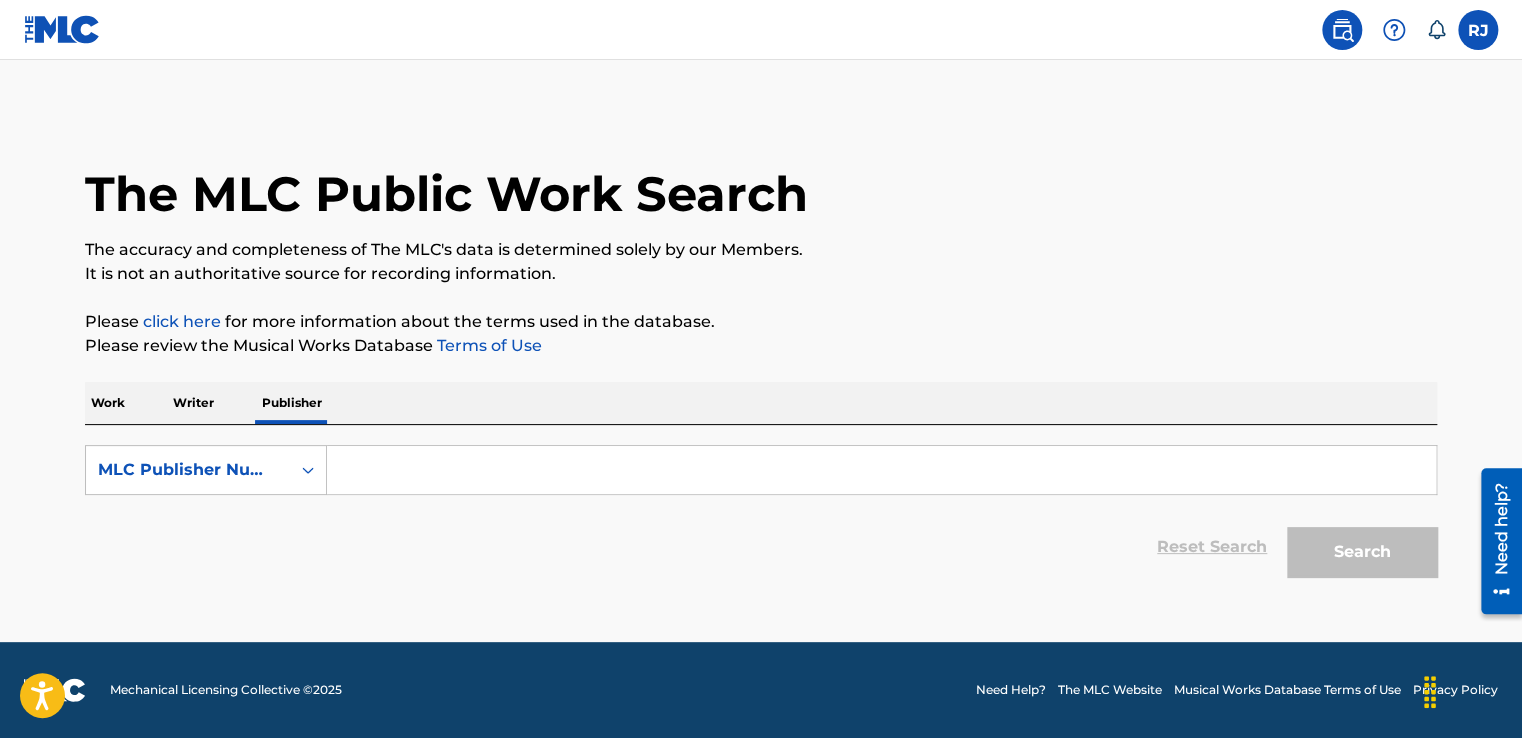click on "Reset Search Search" at bounding box center [761, 547] 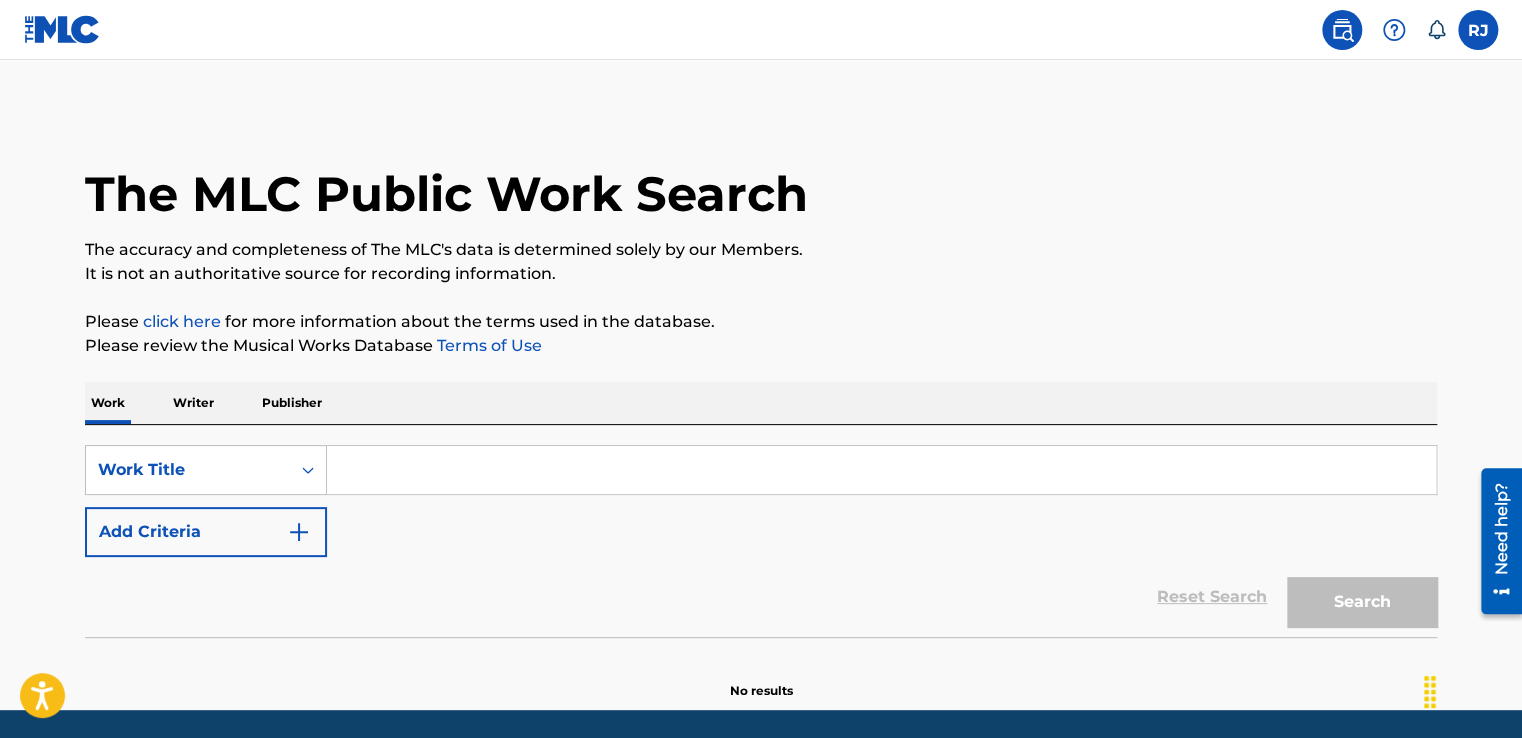 click at bounding box center (1342, 30) 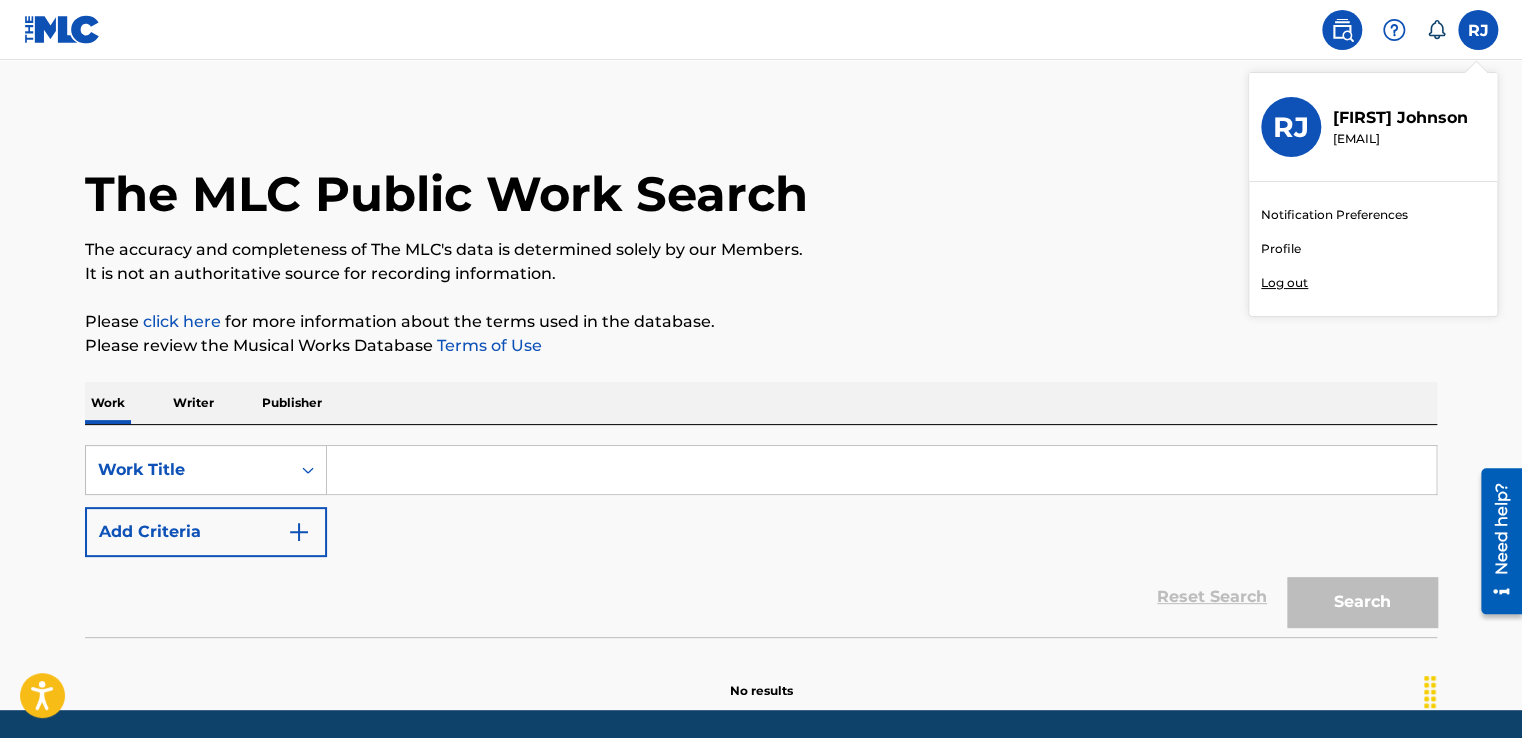 click on "Notification Preferences" at bounding box center [1334, 215] 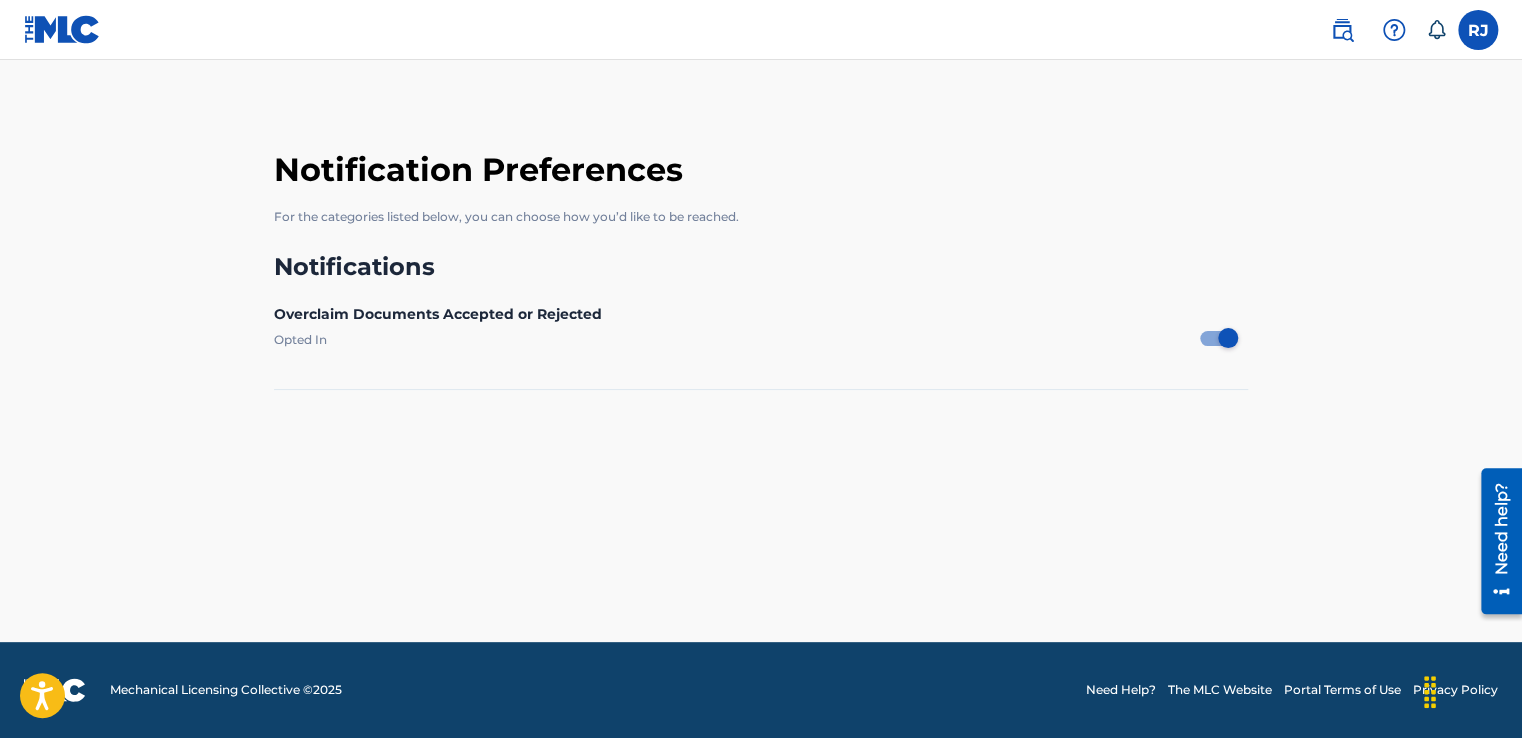 click at bounding box center (1478, 30) 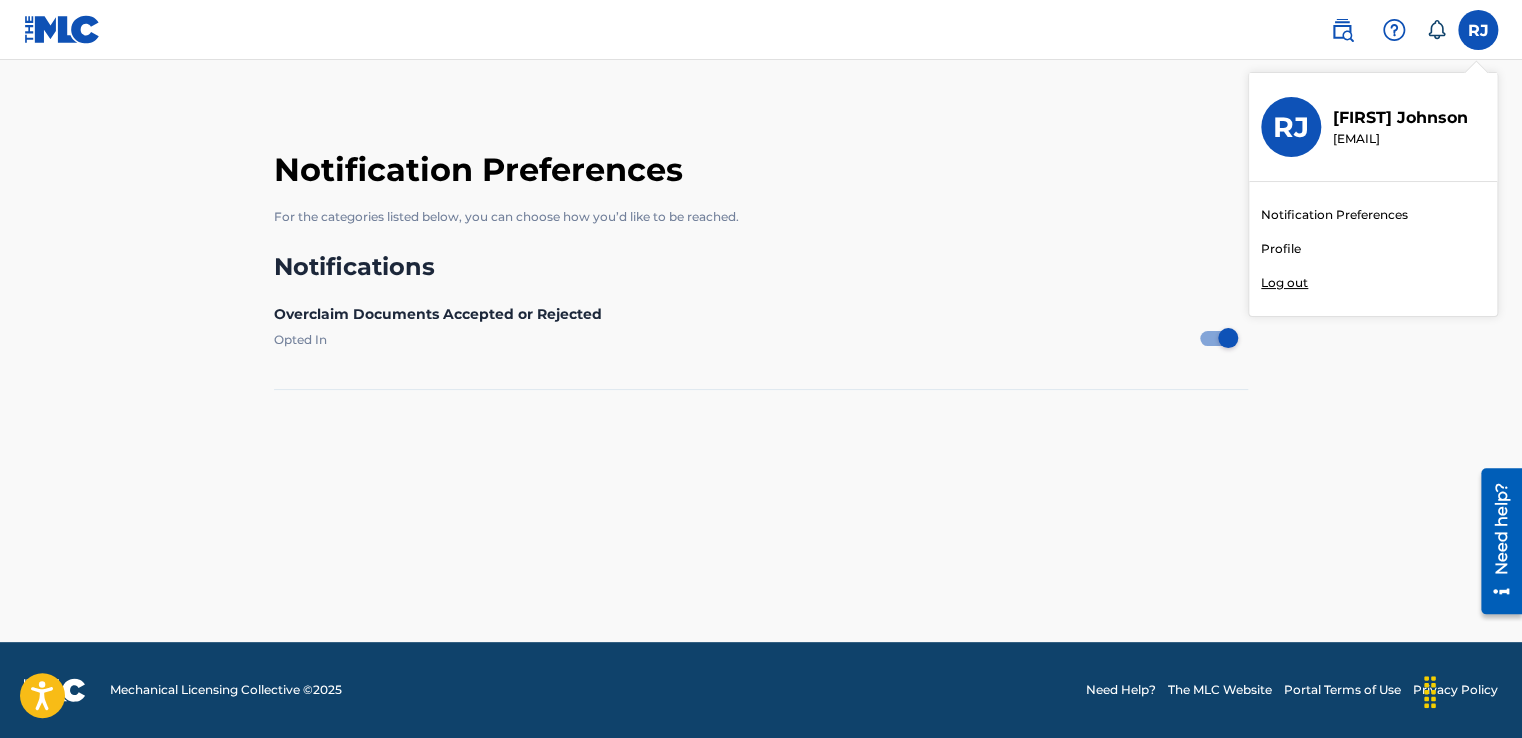 click on "Profile" at bounding box center (1281, 249) 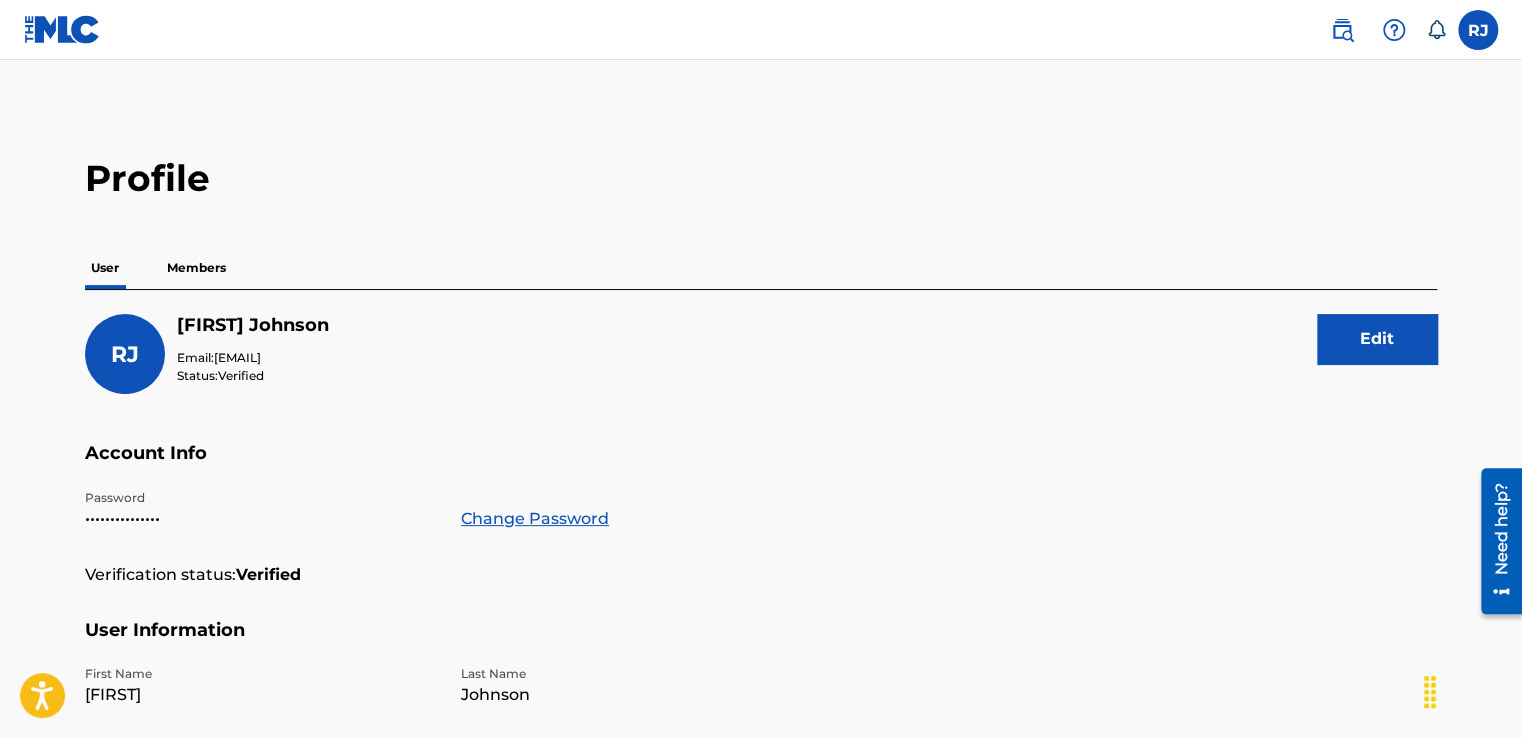 click on "Members" at bounding box center (196, 268) 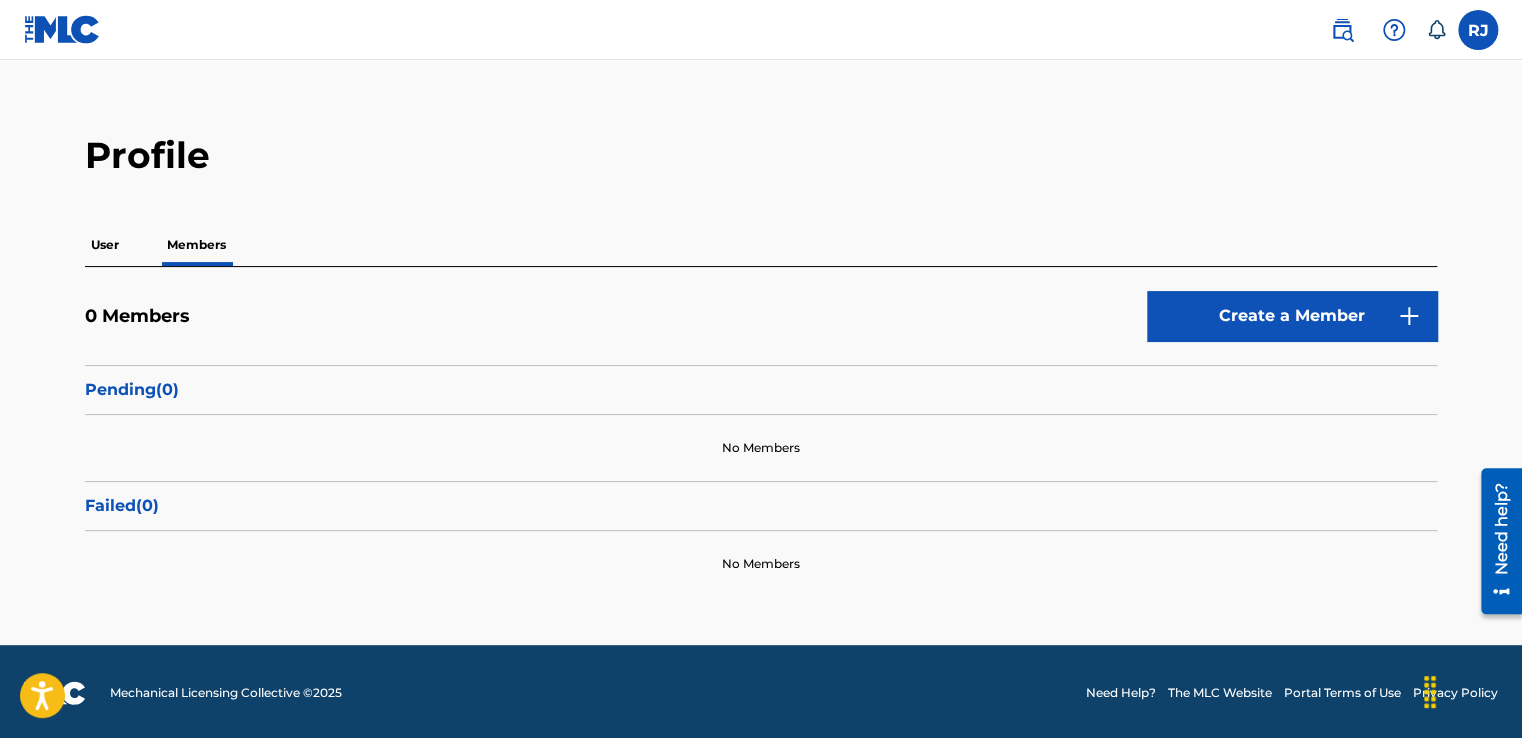 scroll, scrollTop: 24, scrollLeft: 0, axis: vertical 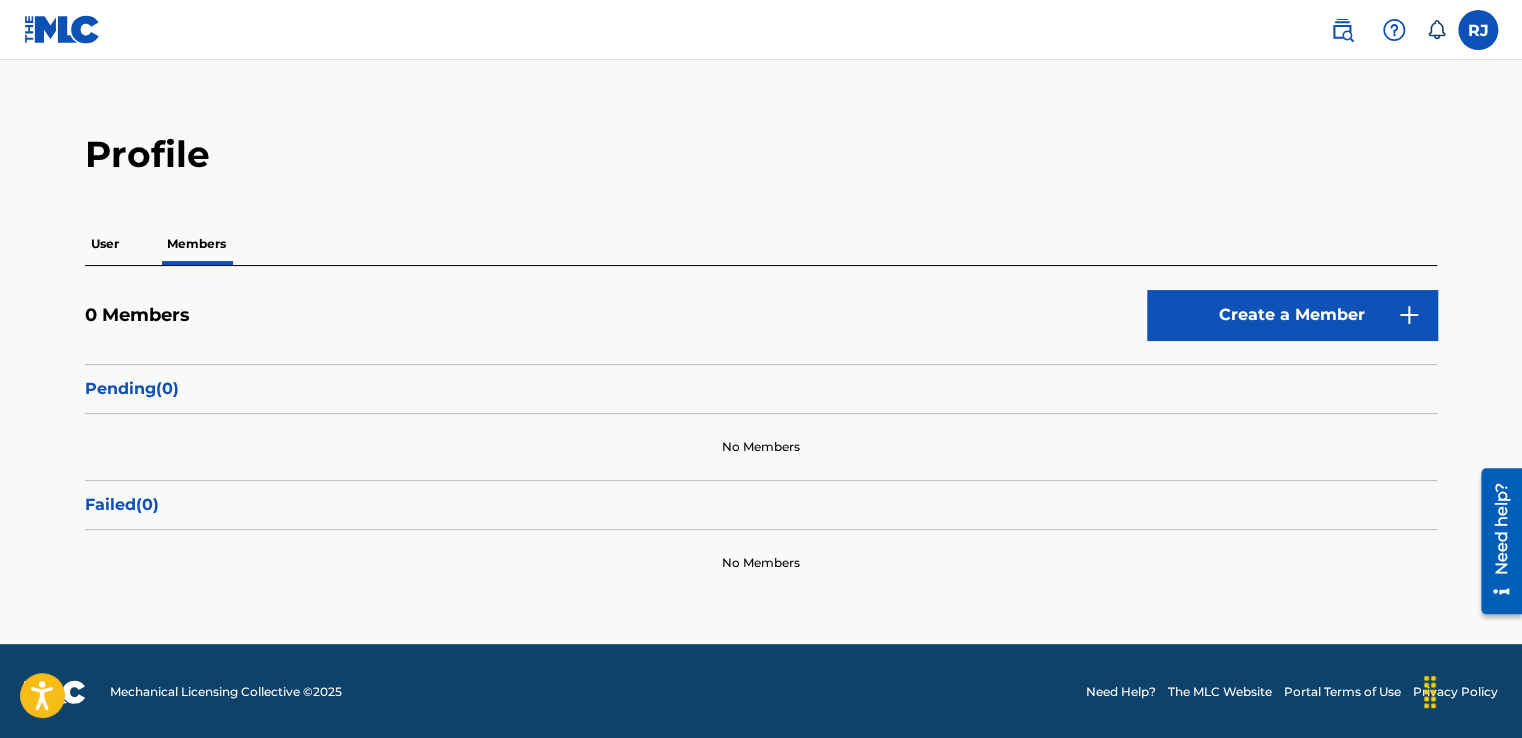 click on "User" at bounding box center (105, 244) 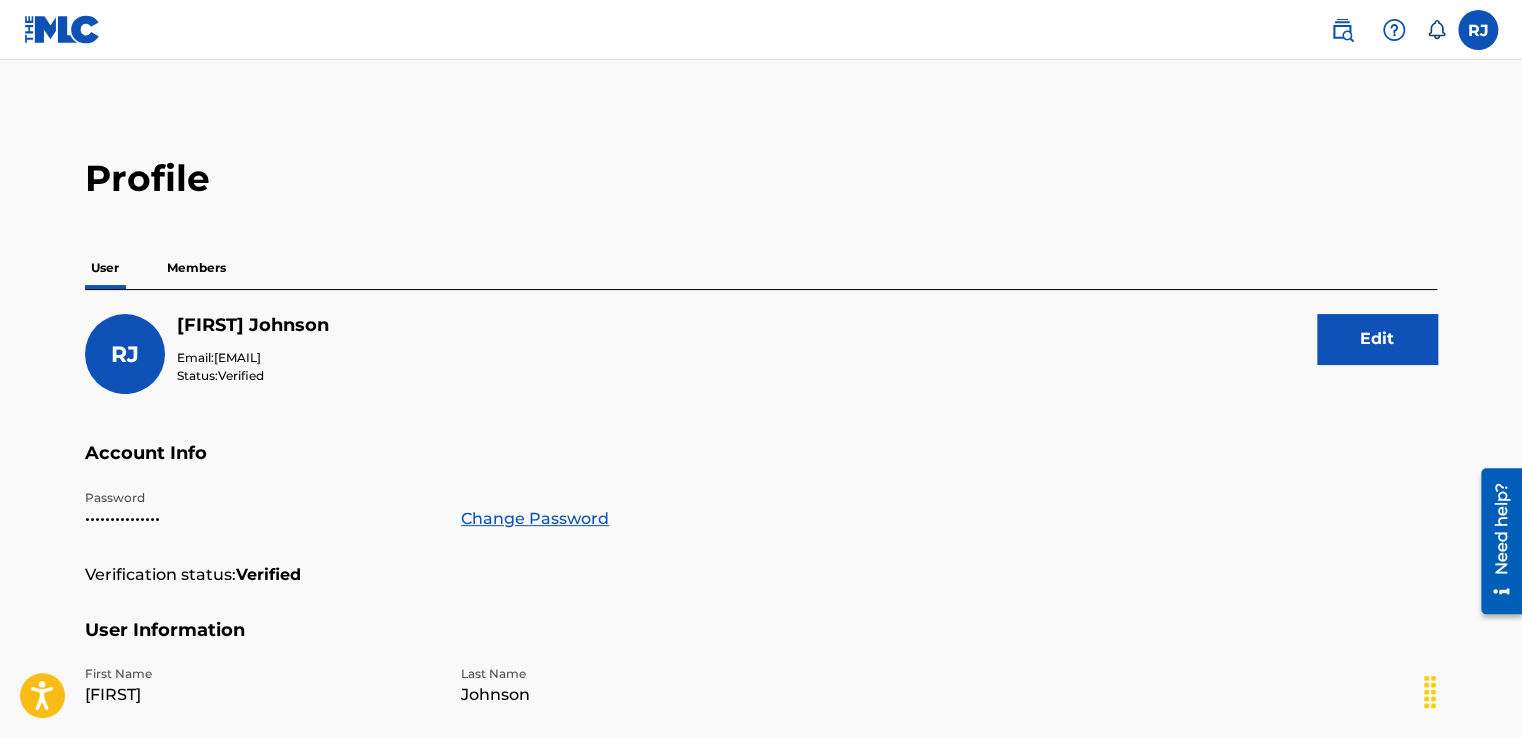 click on "Members" at bounding box center [196, 268] 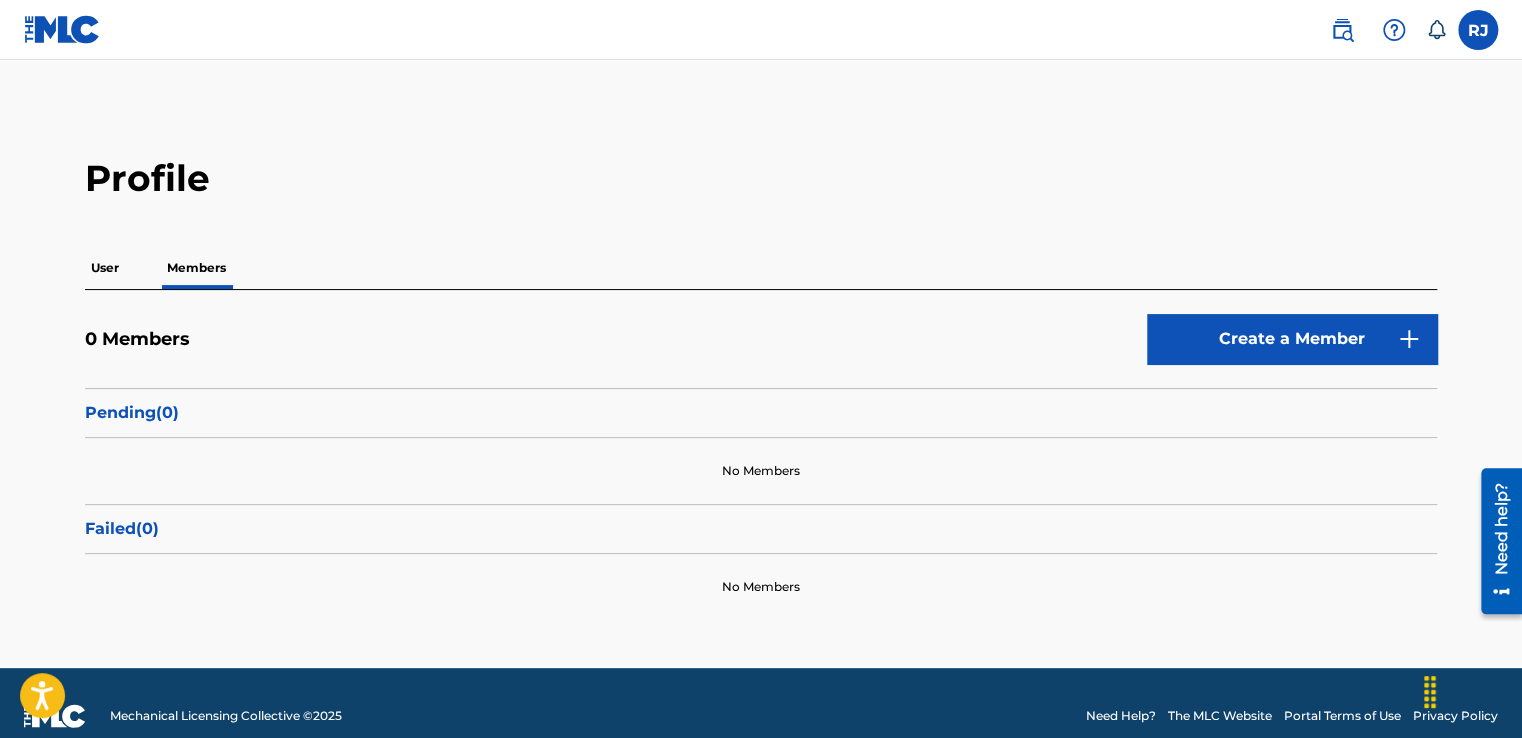 click on "Create a Member" at bounding box center (1292, 339) 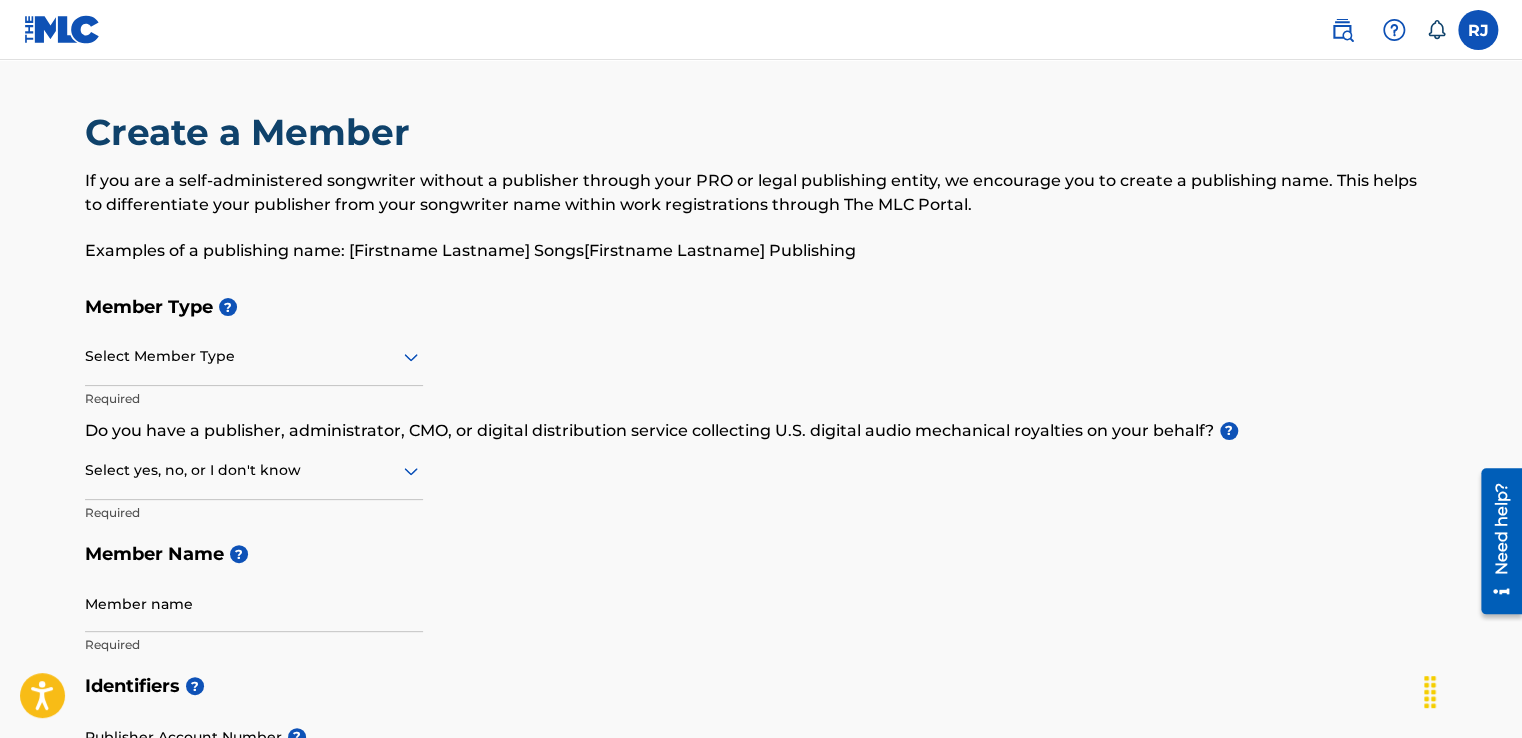 click 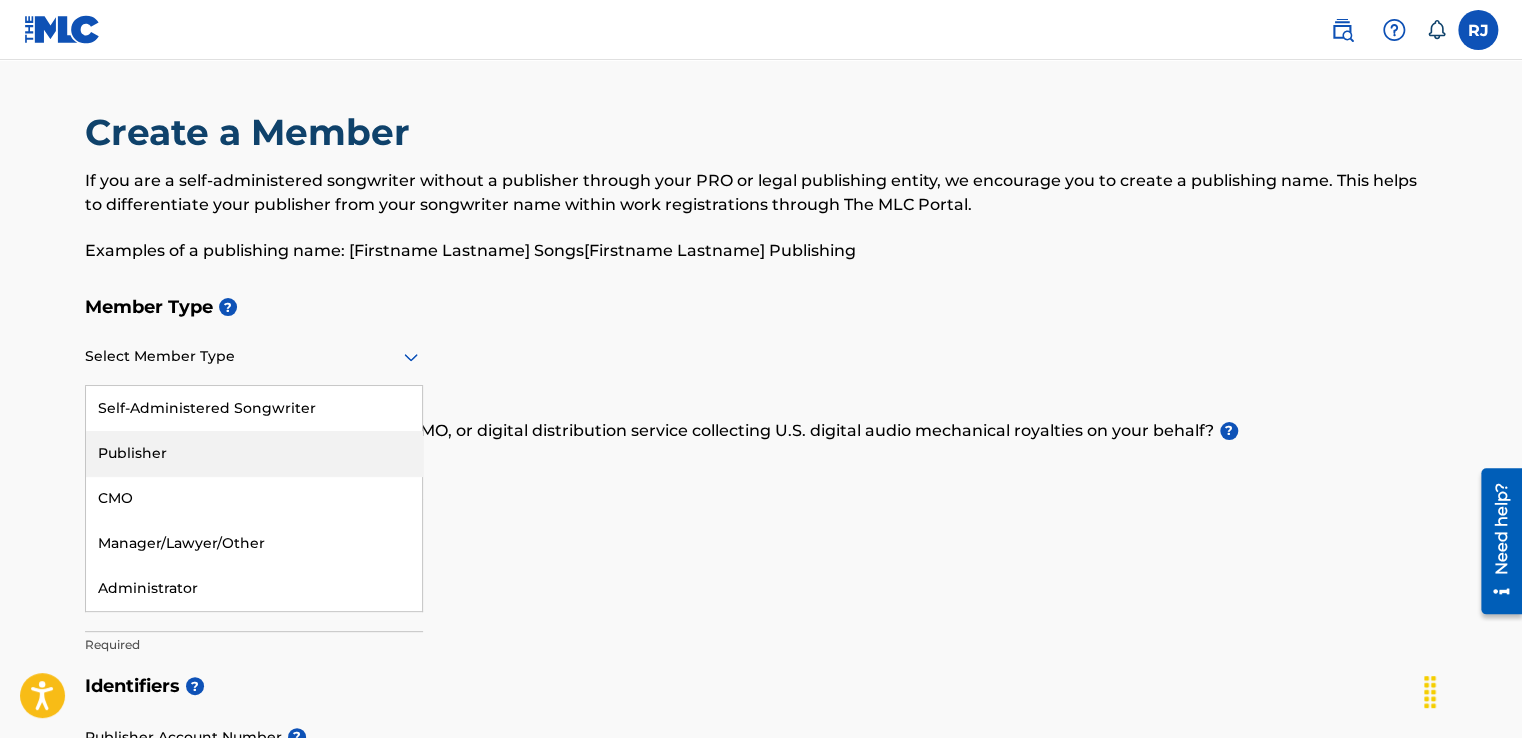 click on "Publisher" at bounding box center [254, 453] 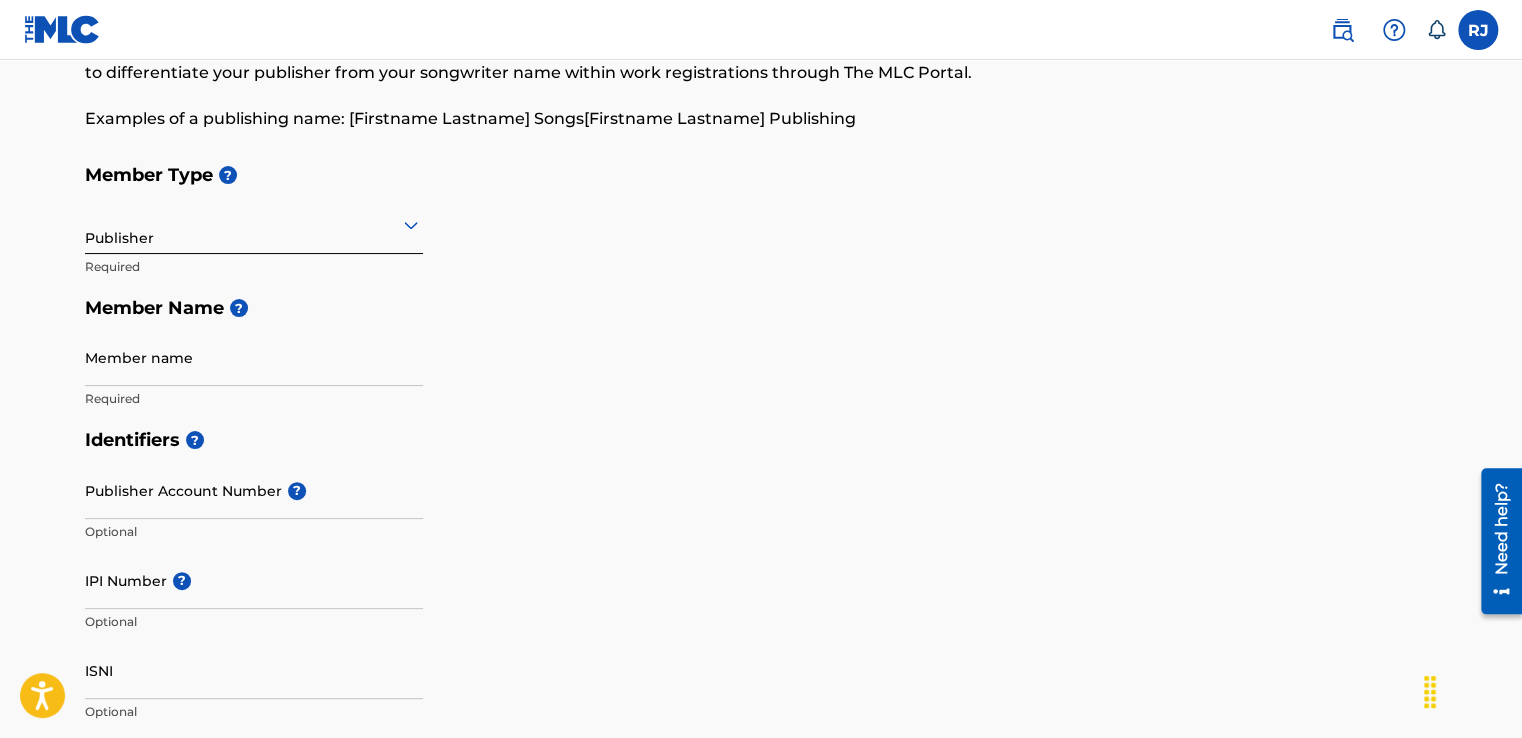 scroll, scrollTop: 133, scrollLeft: 0, axis: vertical 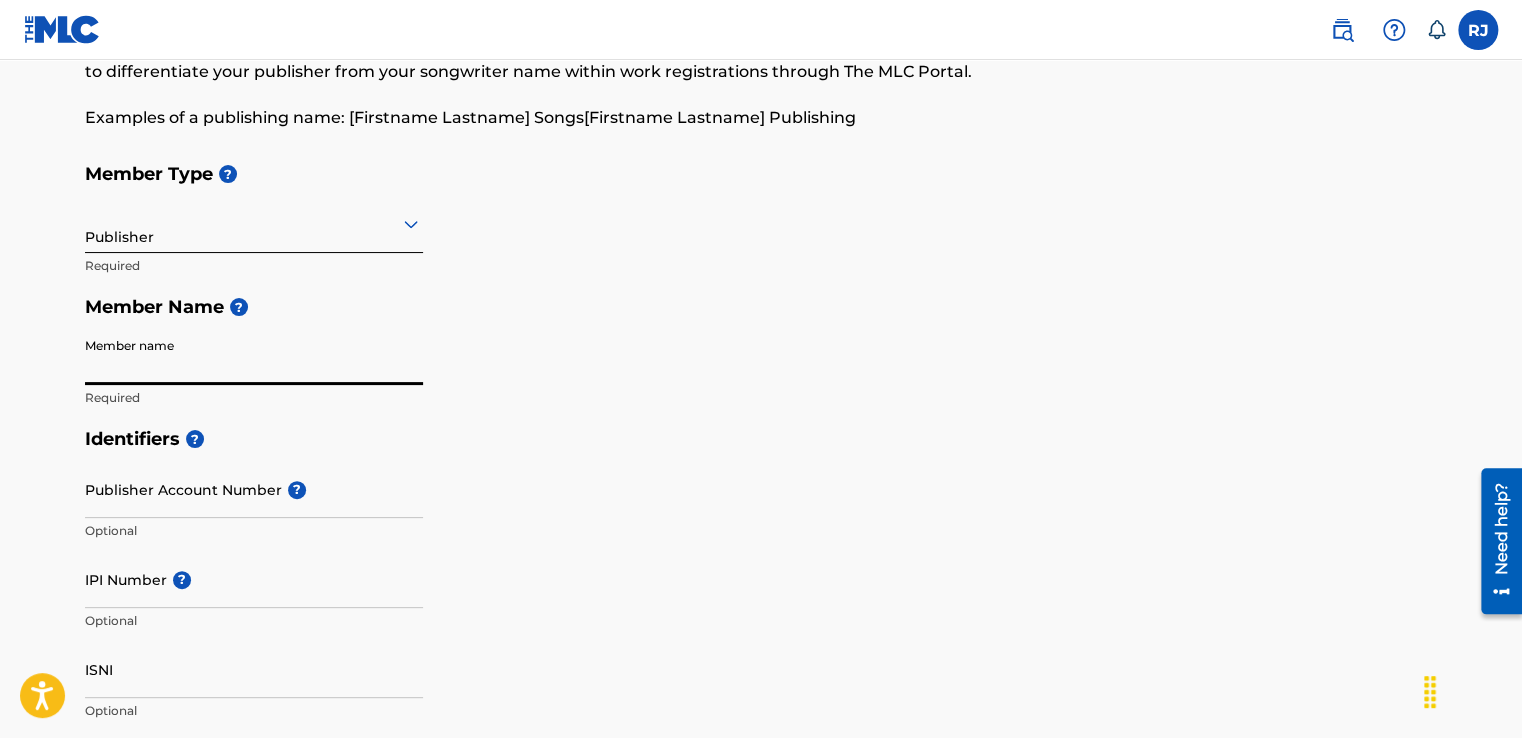 click on "Member name" at bounding box center (254, 356) 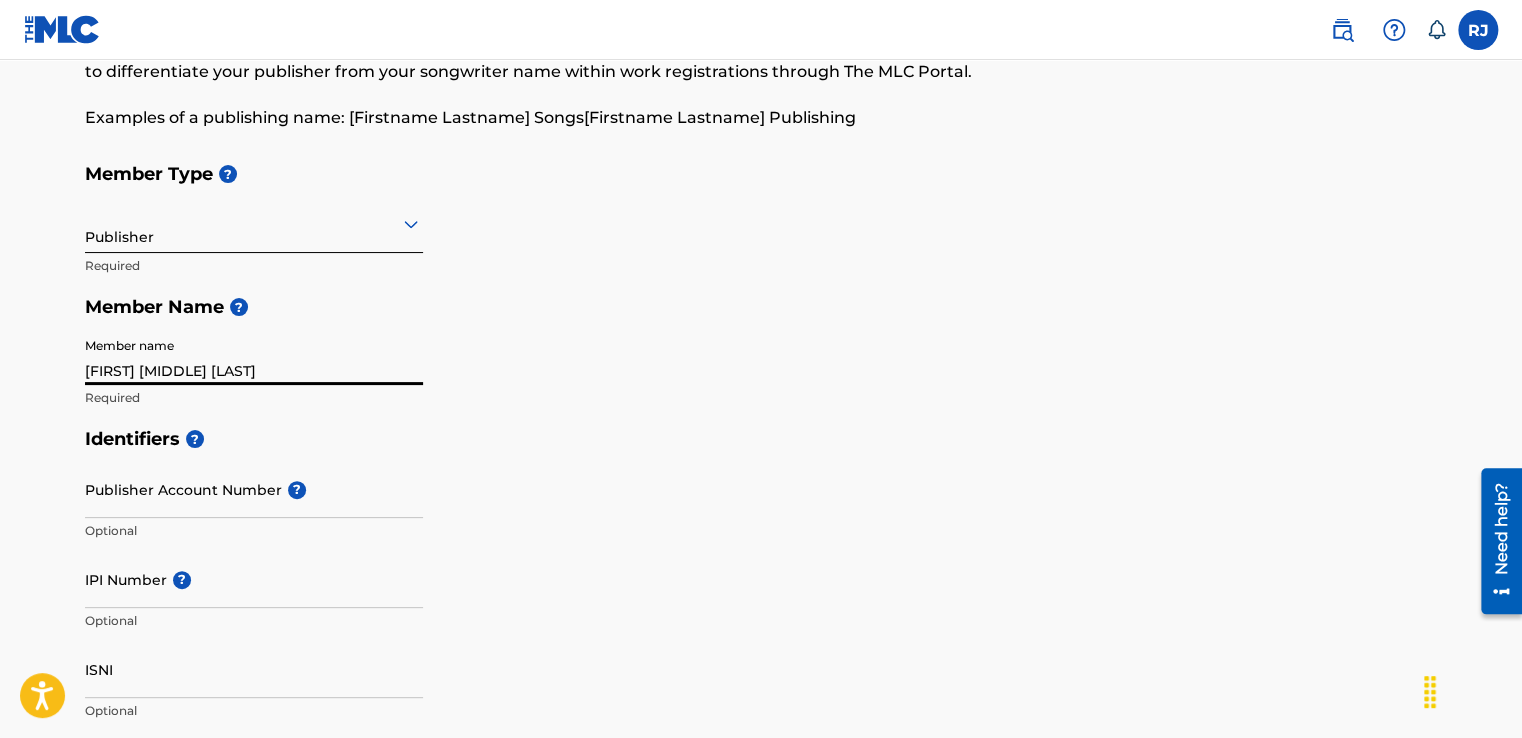 type on "[NUMBER] [STREET]" 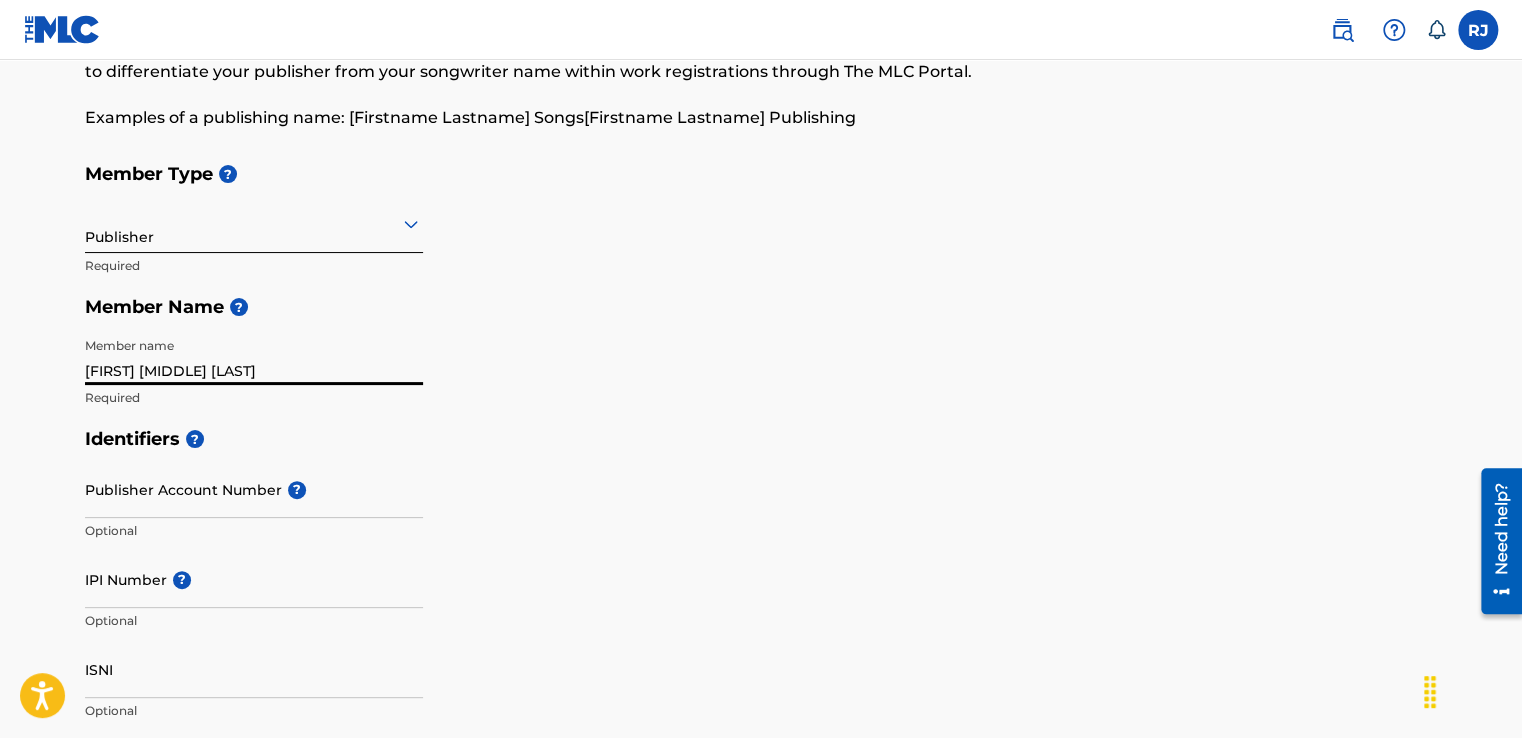 scroll, scrollTop: 985, scrollLeft: 0, axis: vertical 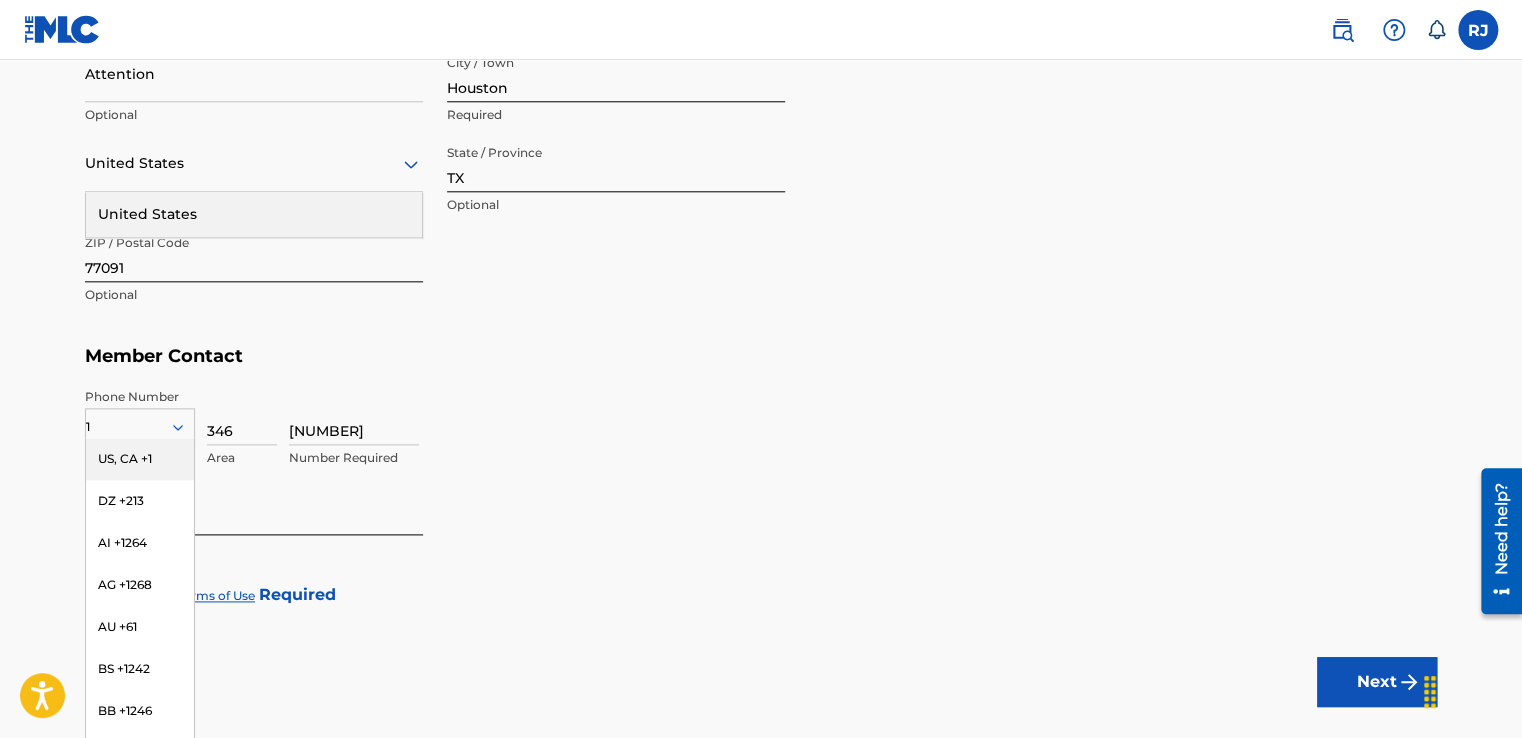 click on "US, CA +1" at bounding box center (140, 459) 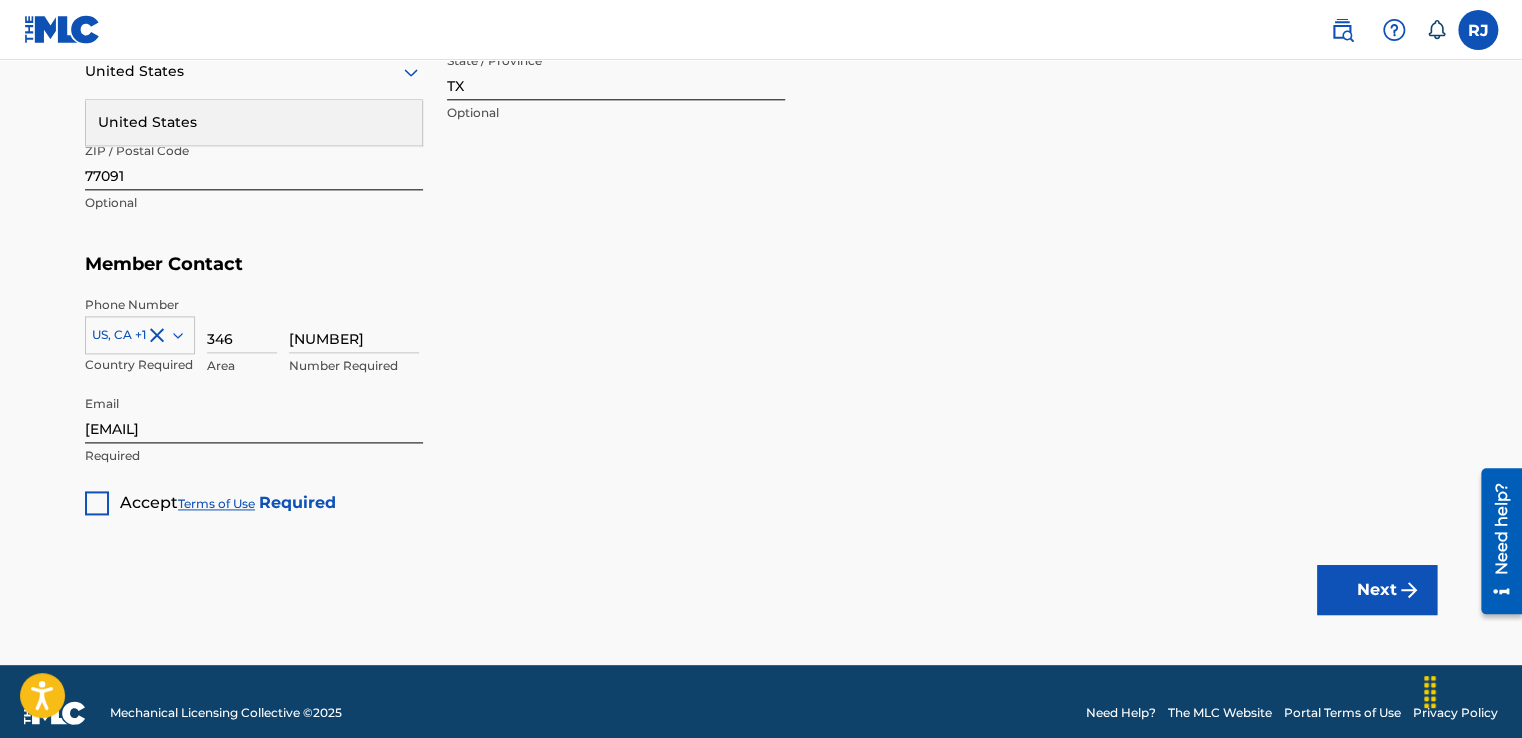 scroll, scrollTop: 1099, scrollLeft: 0, axis: vertical 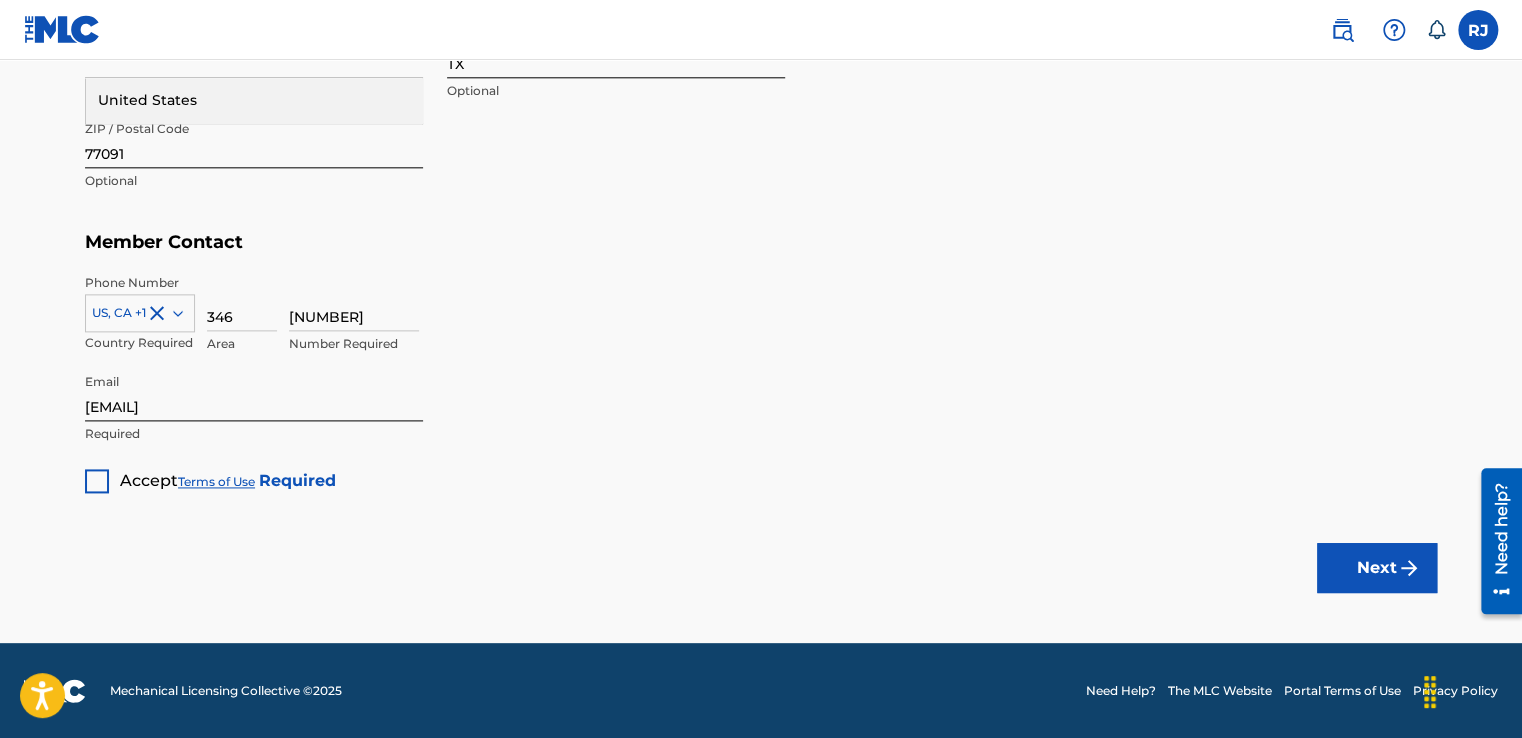 click at bounding box center [97, 481] 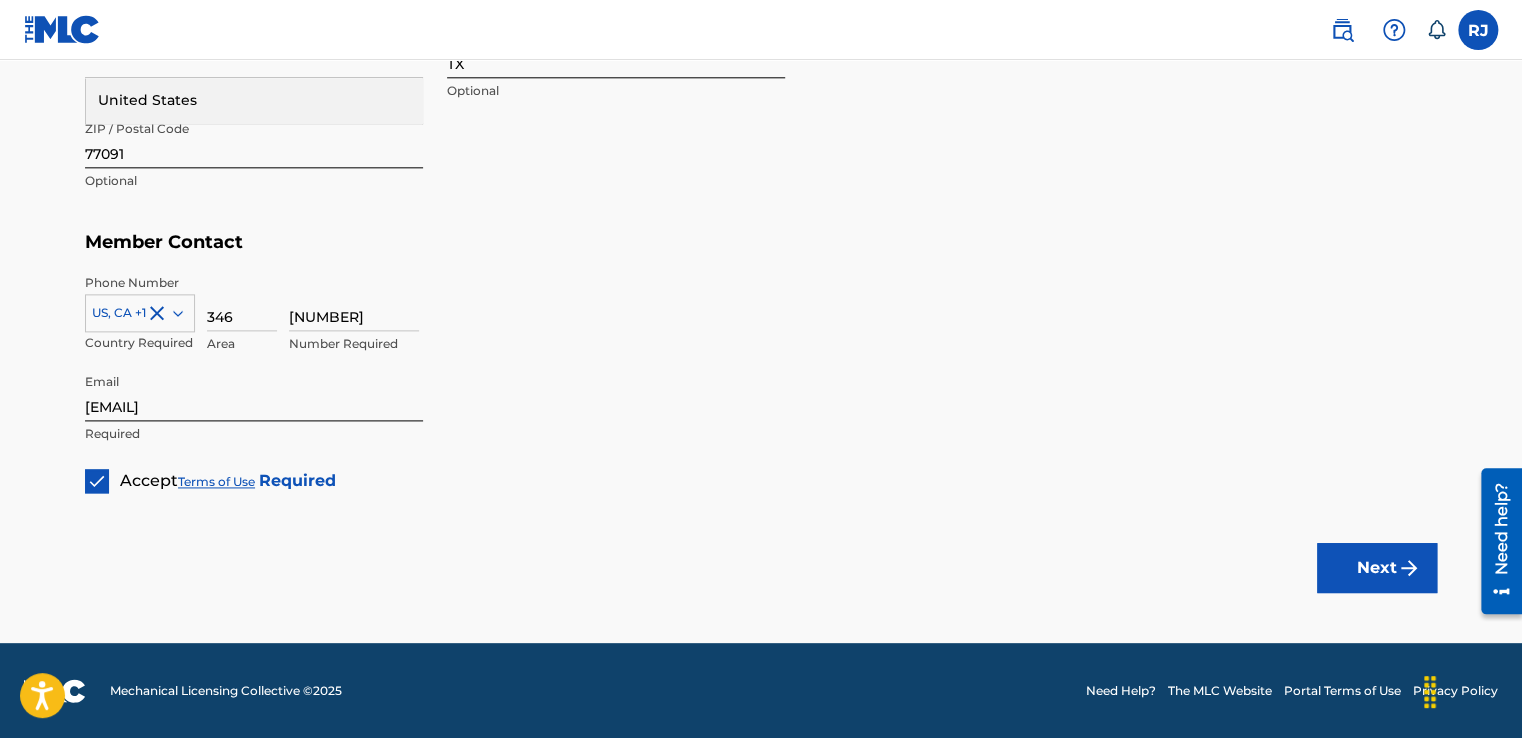 click on "Next" at bounding box center [1377, 568] 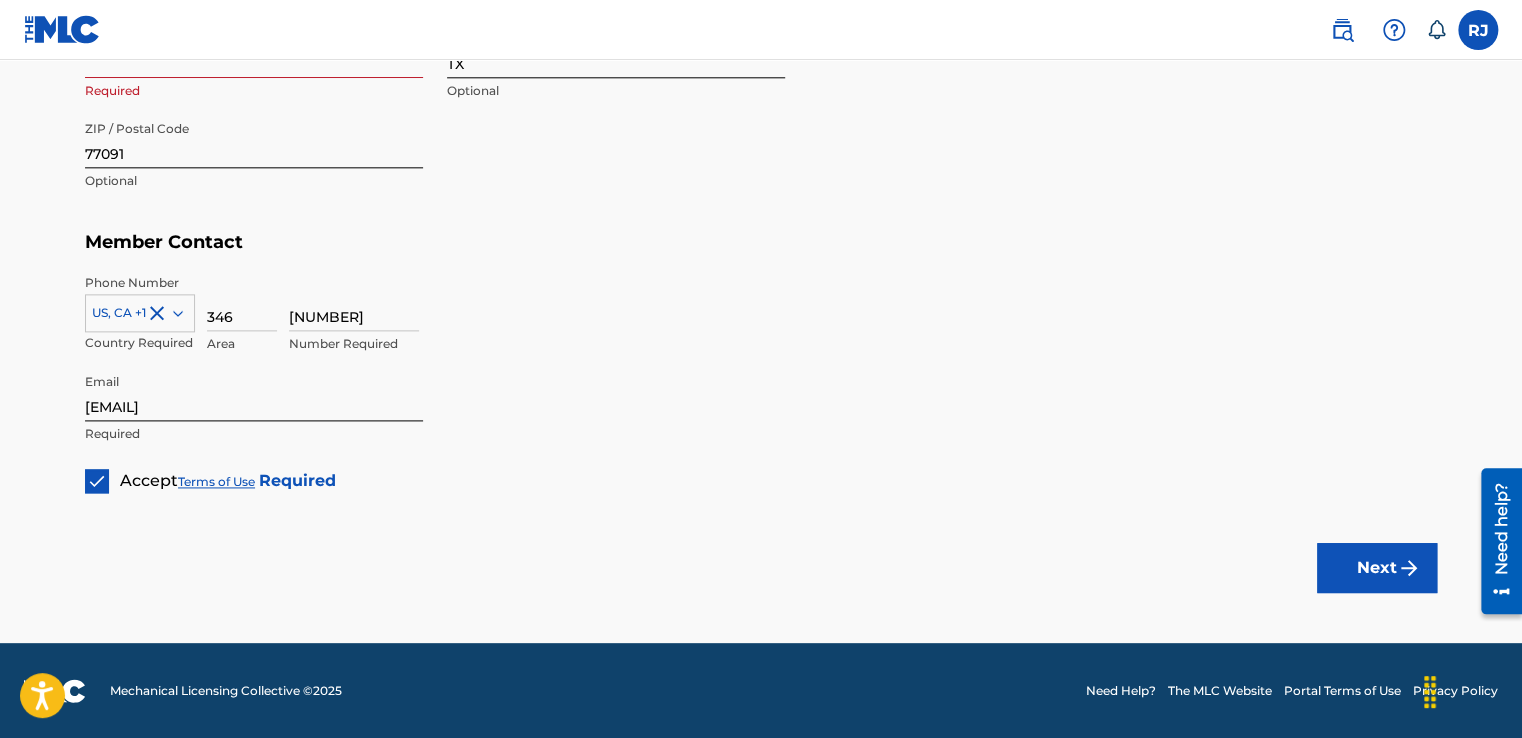 click on "Next" at bounding box center (1377, 568) 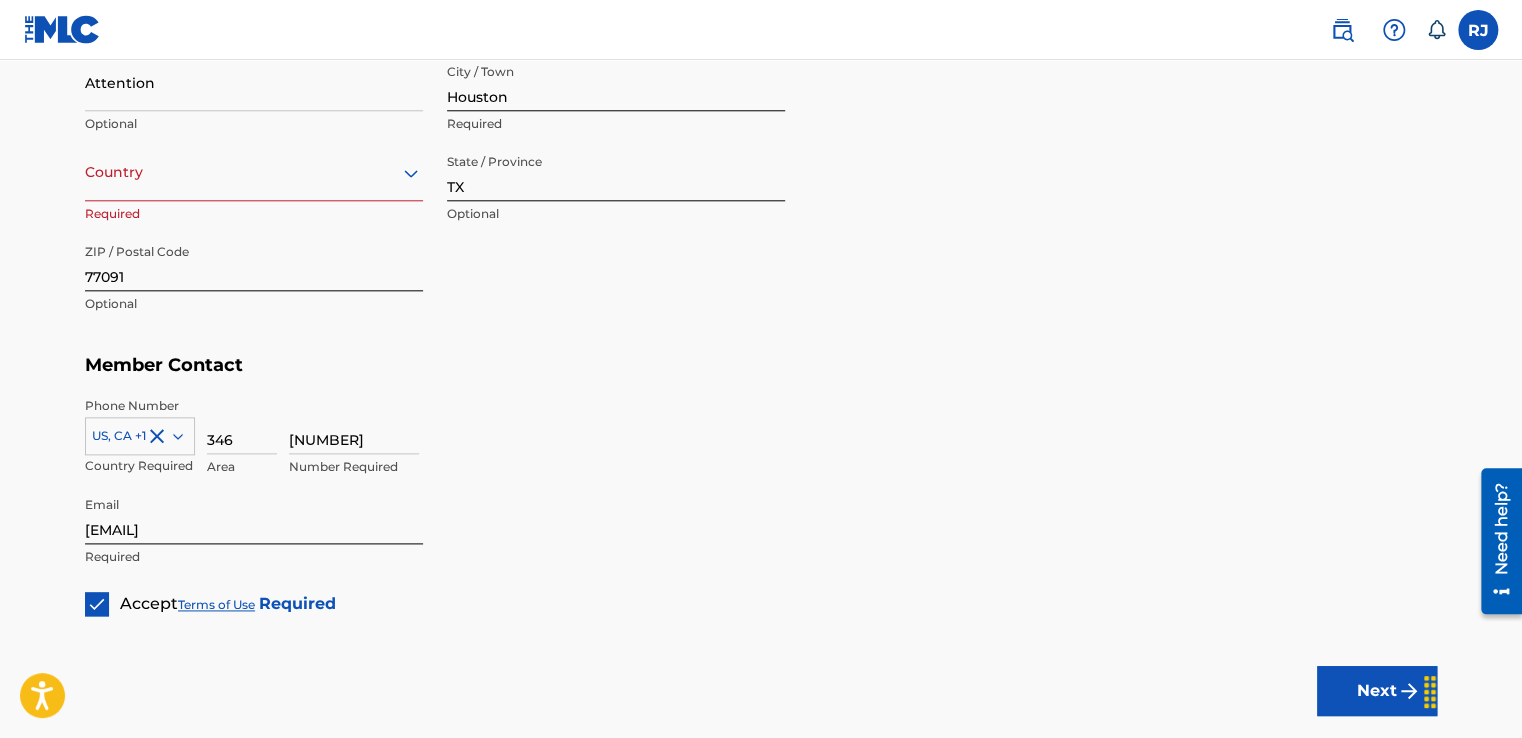 scroll, scrollTop: 932, scrollLeft: 0, axis: vertical 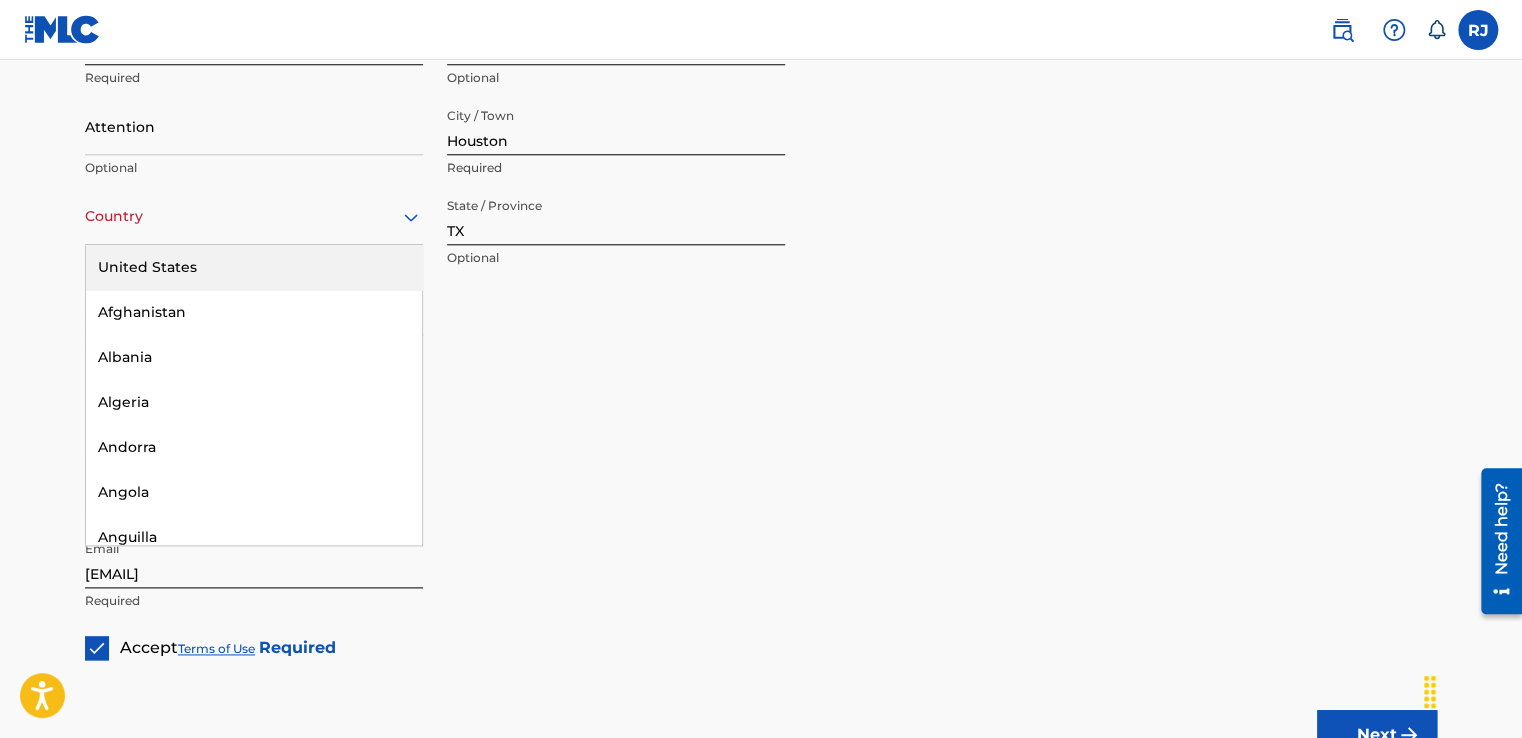 click 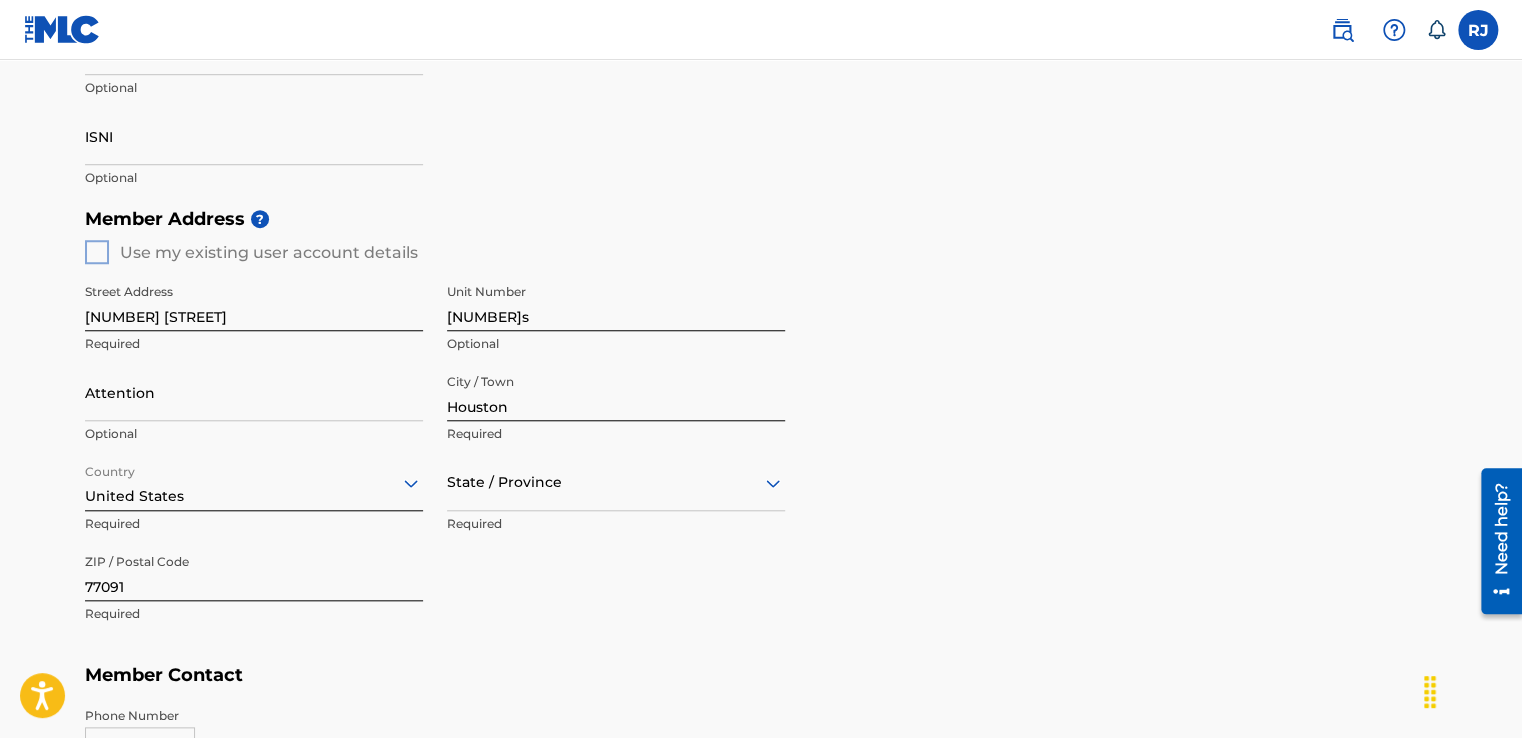 scroll, scrollTop: 665, scrollLeft: 0, axis: vertical 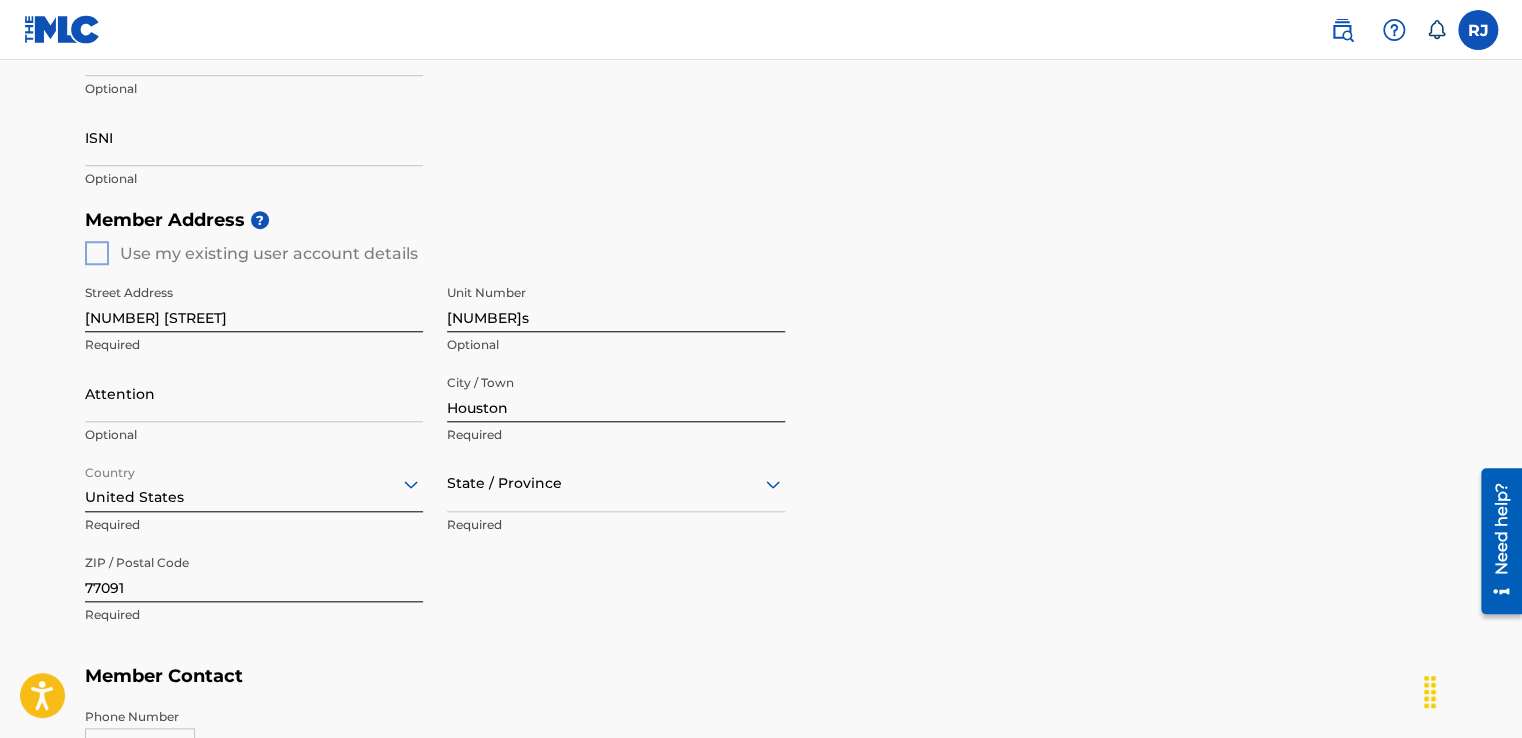 click on "Member Address ? Use my existing user account details Street Address [NUMBER] [STREET] Required Unit Number [NUMBER] Optional Attention Optional City / Town [CITY] Required Country United States Required State / Province Required ZIP / Postal Code [POSTAL_CODE] Required" at bounding box center (761, 427) 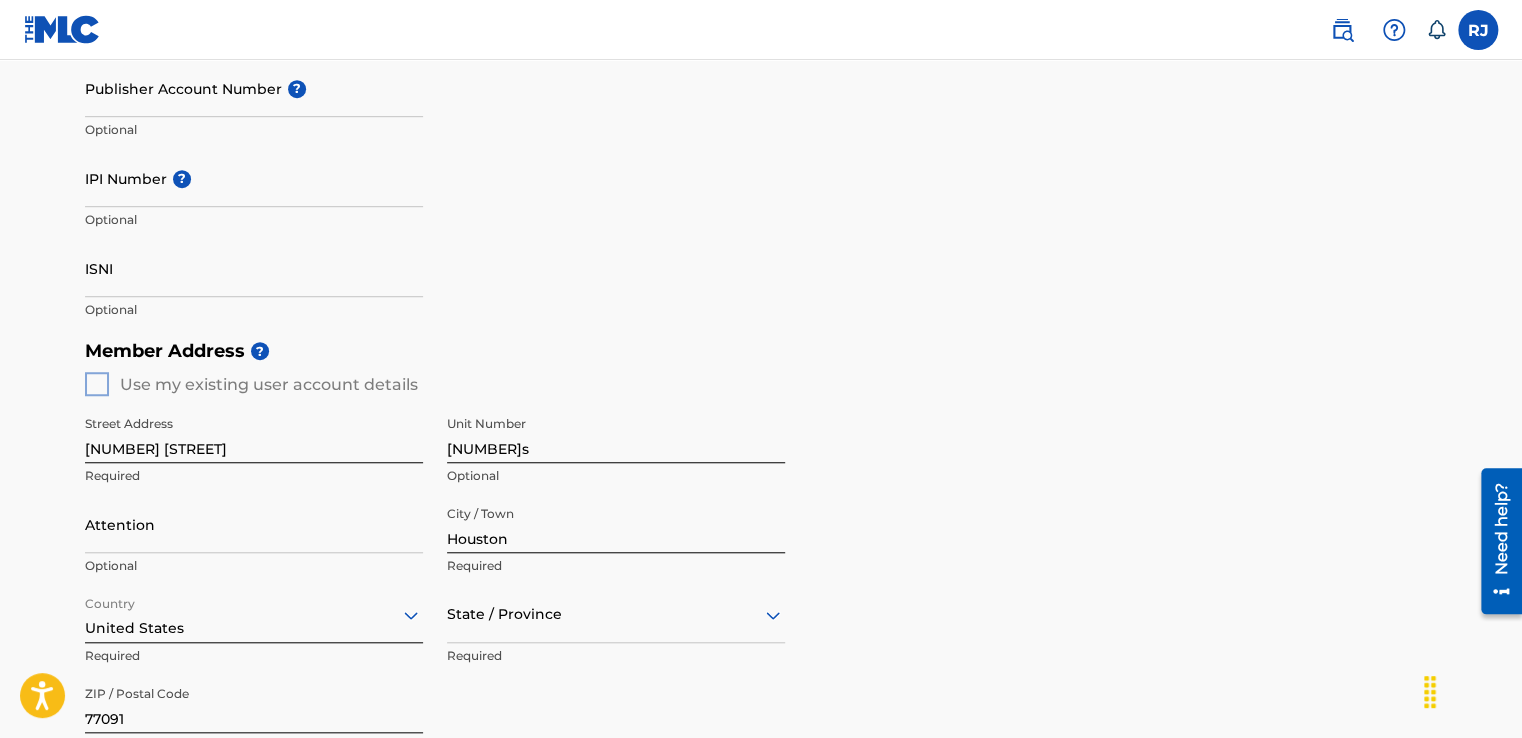 scroll, scrollTop: 532, scrollLeft: 0, axis: vertical 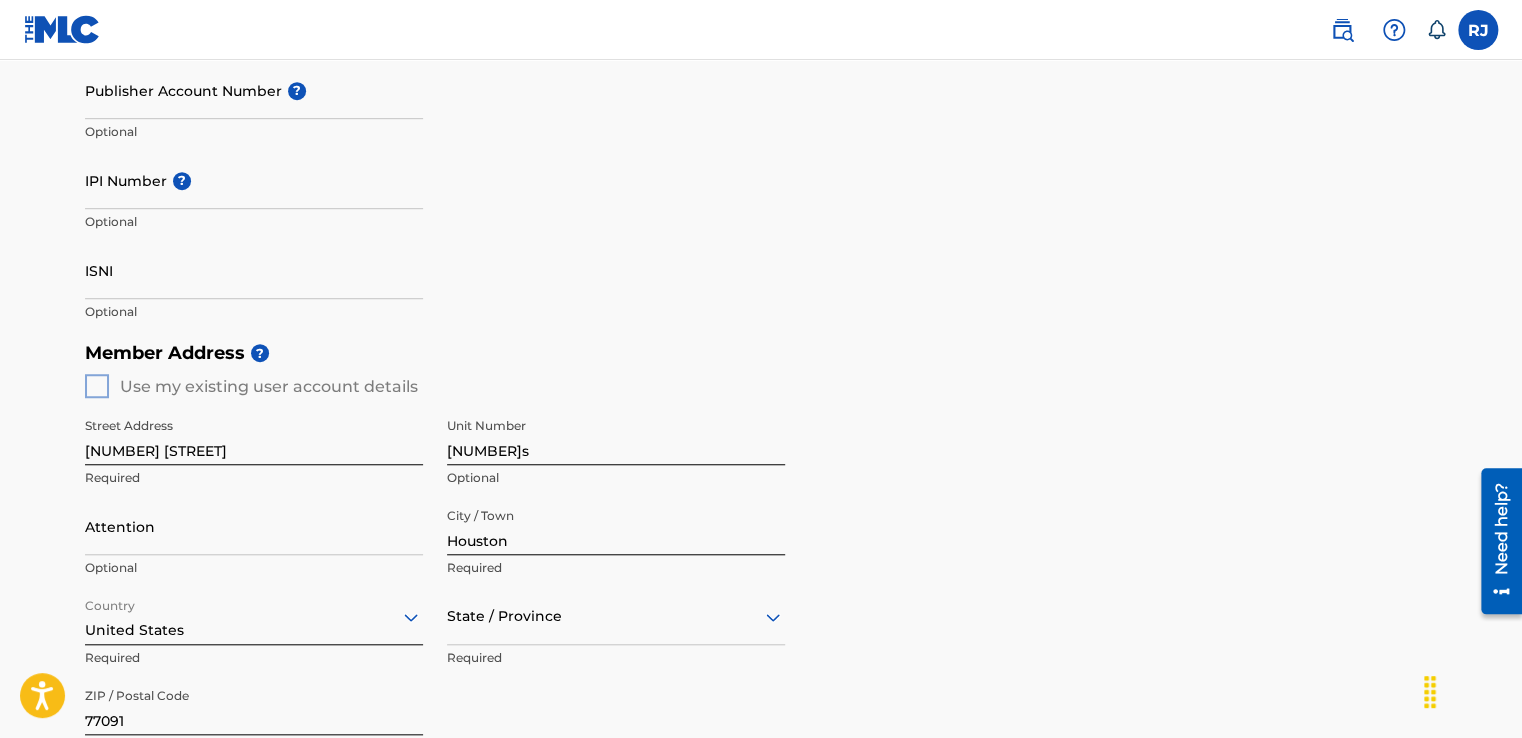click on "Member Address ? Use my existing user account details Street Address [NUMBER] [STREET] Required Unit Number [NUMBER] Optional Attention Optional City / Town [CITY] Required Country United States Required State / Province Required ZIP / Postal Code [POSTAL_CODE] Required" at bounding box center [761, 560] 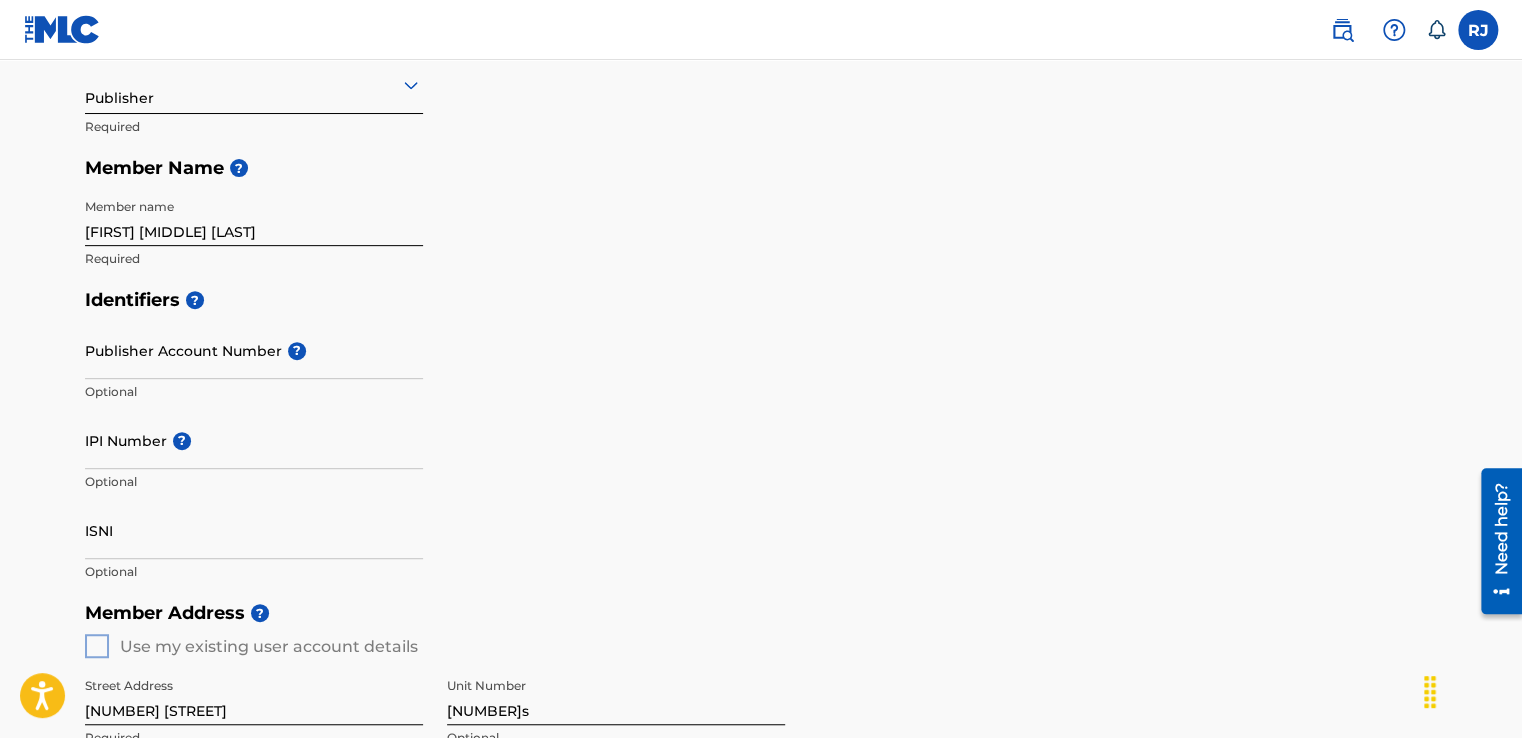 scroll, scrollTop: 232, scrollLeft: 0, axis: vertical 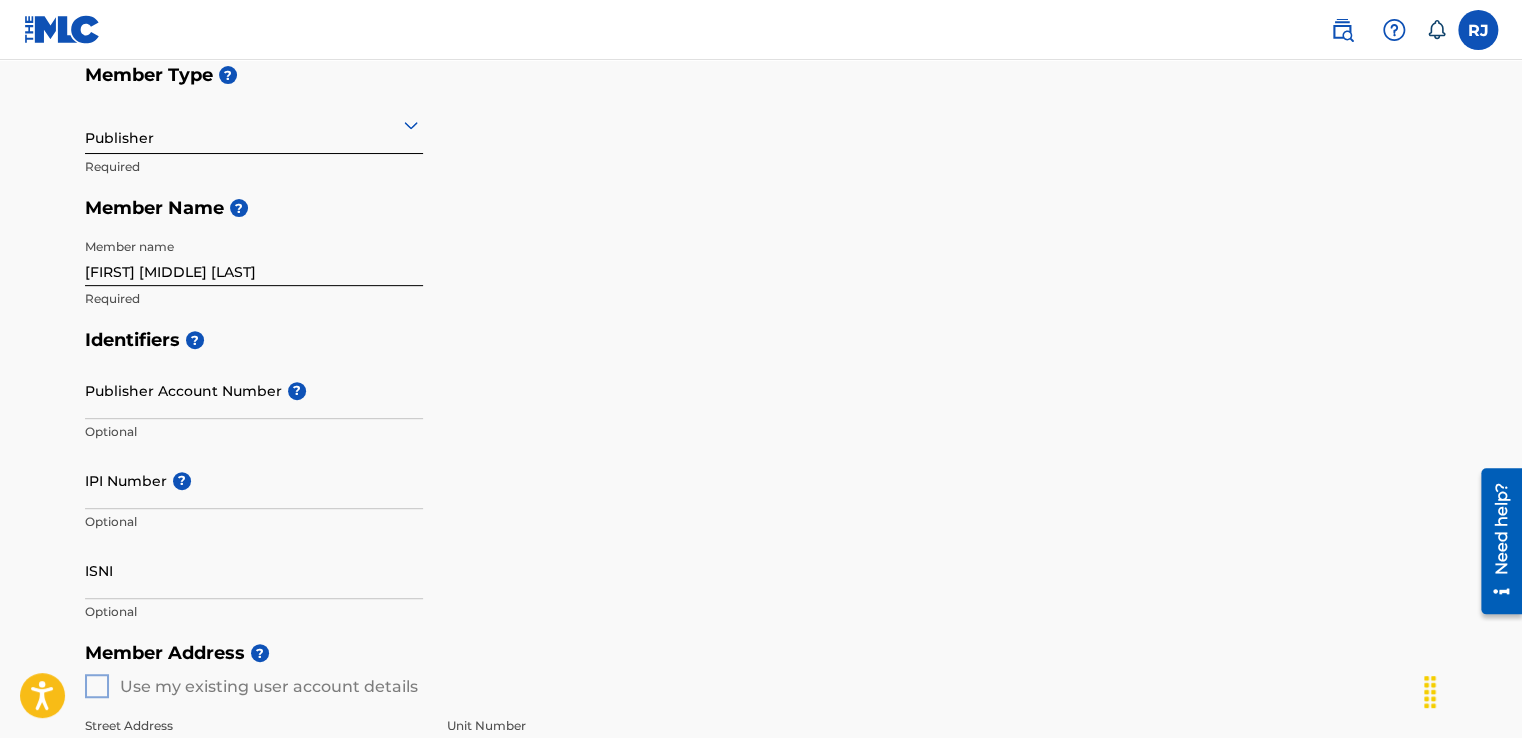 click on "IPI Number ?" at bounding box center [254, 480] 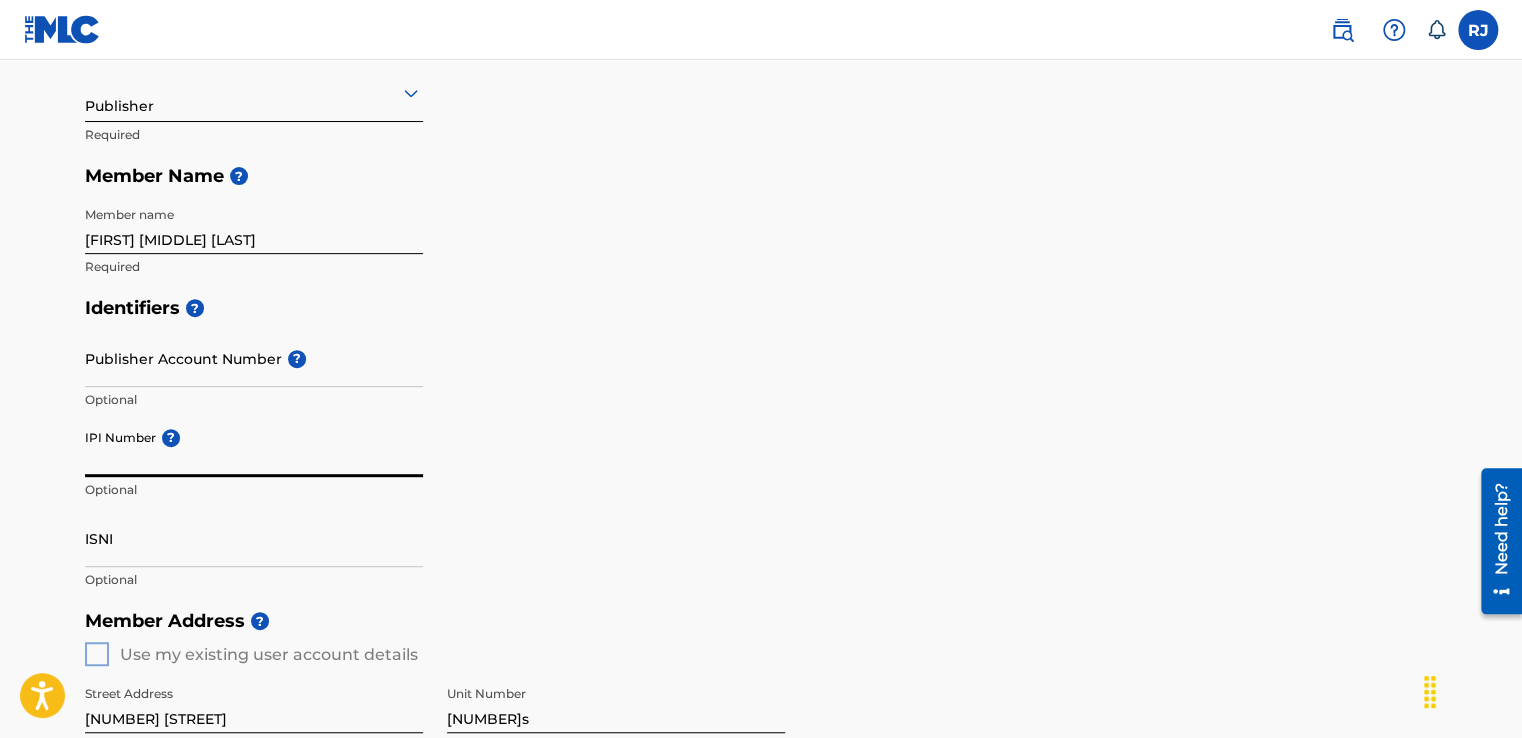 scroll, scrollTop: 265, scrollLeft: 0, axis: vertical 